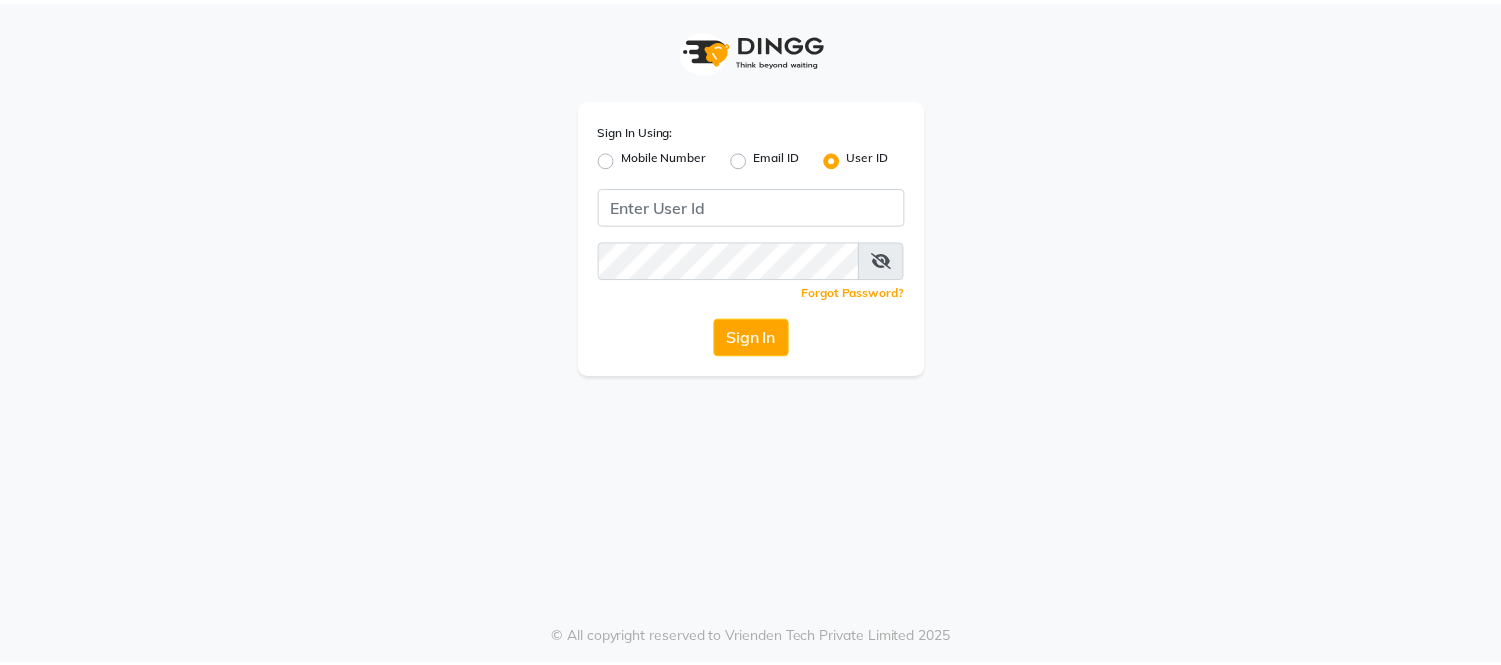 scroll, scrollTop: 0, scrollLeft: 0, axis: both 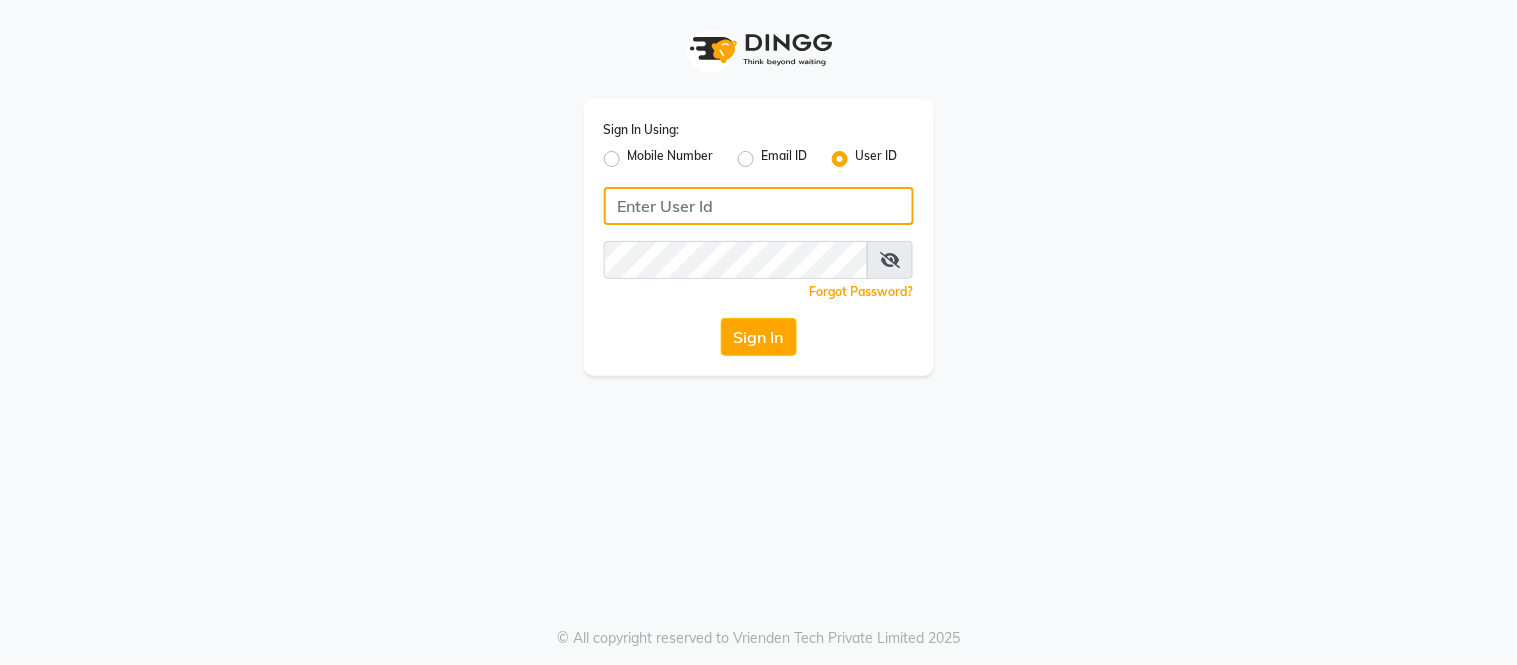 click 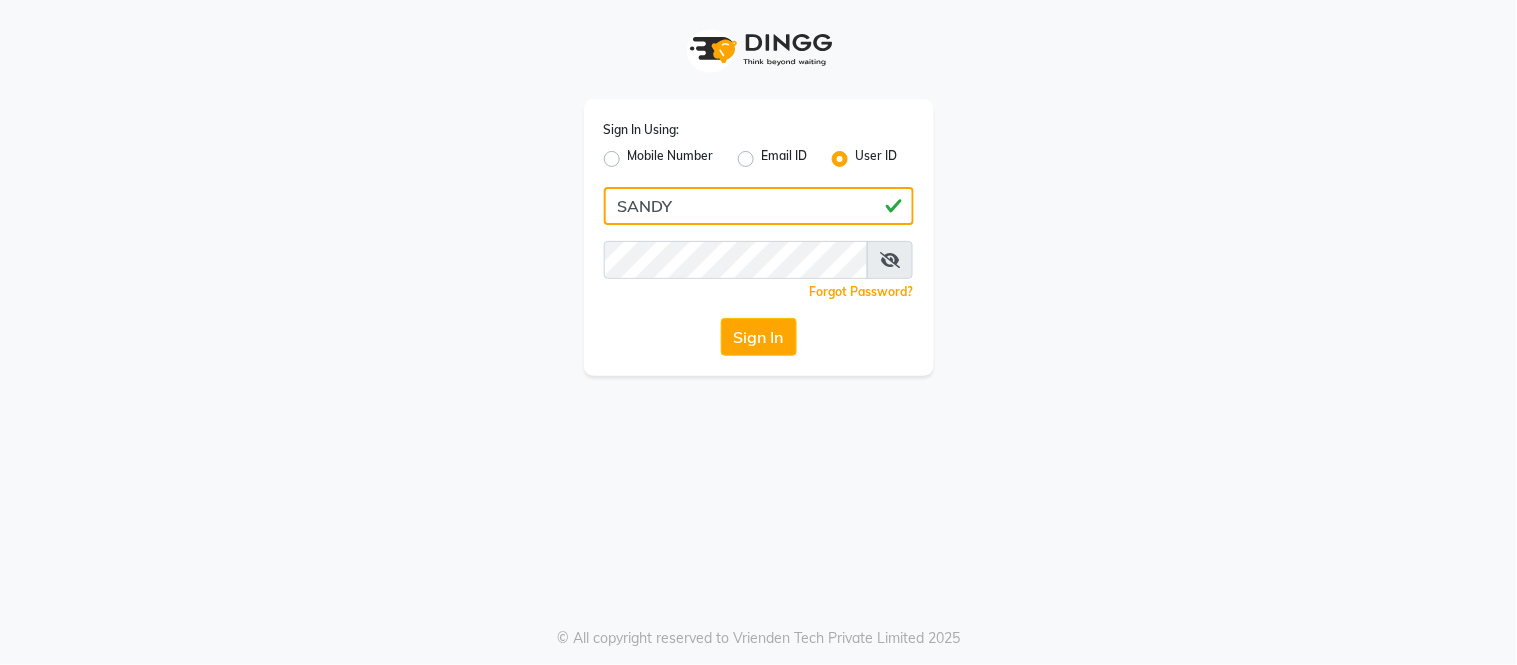 type on "SANDY" 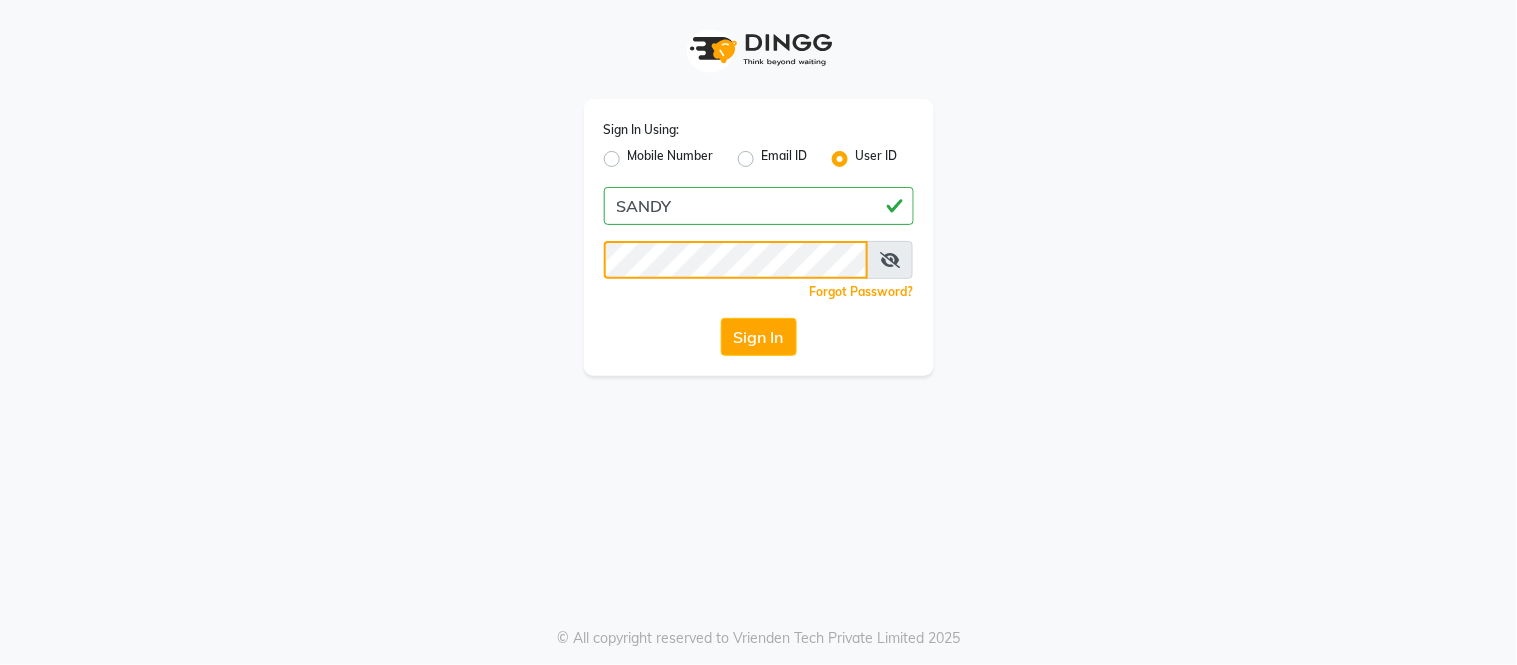 click on "Sign In" 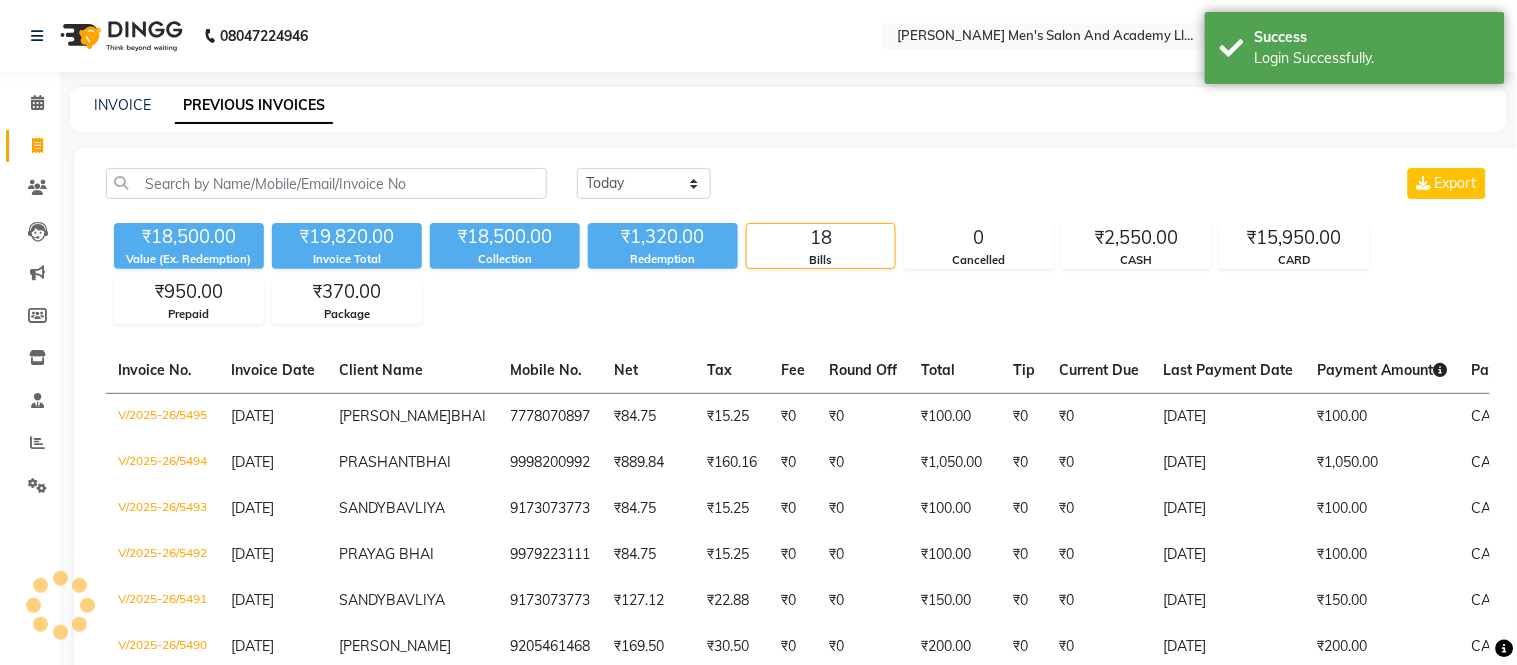 select on "en" 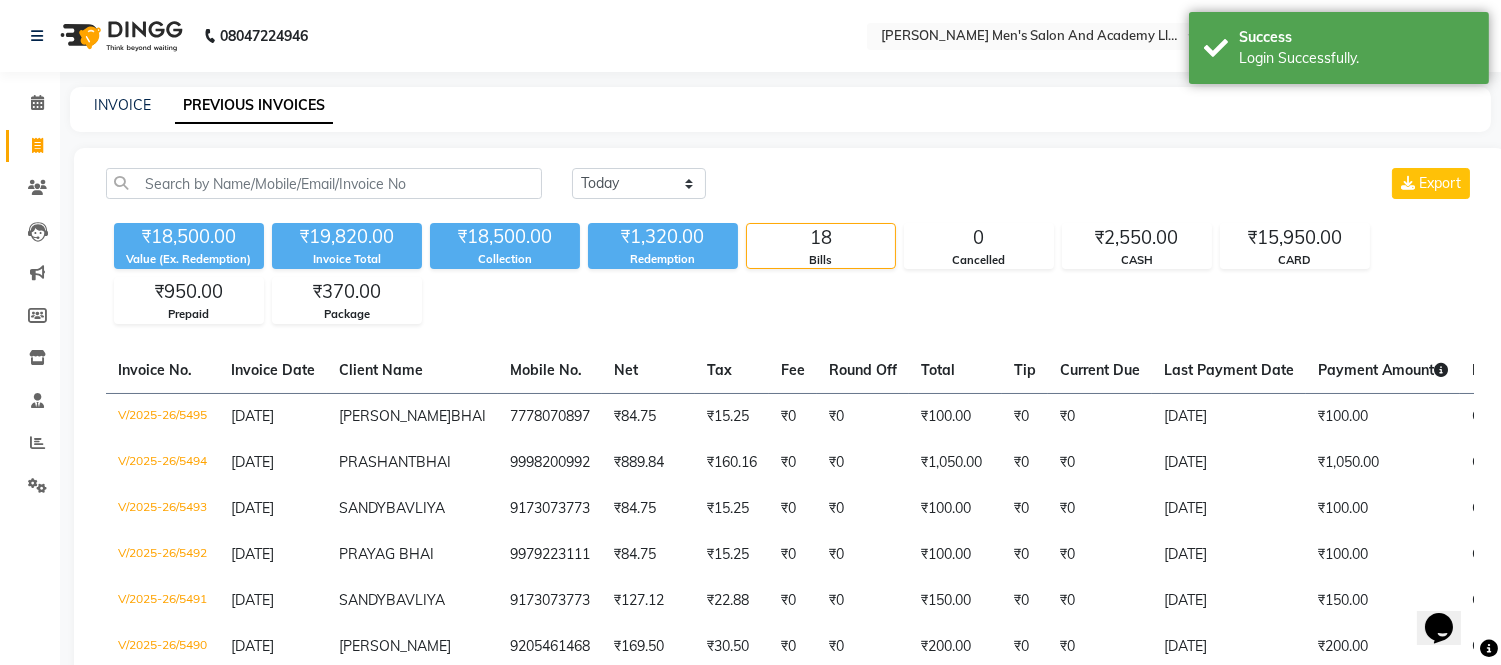 scroll, scrollTop: 0, scrollLeft: 0, axis: both 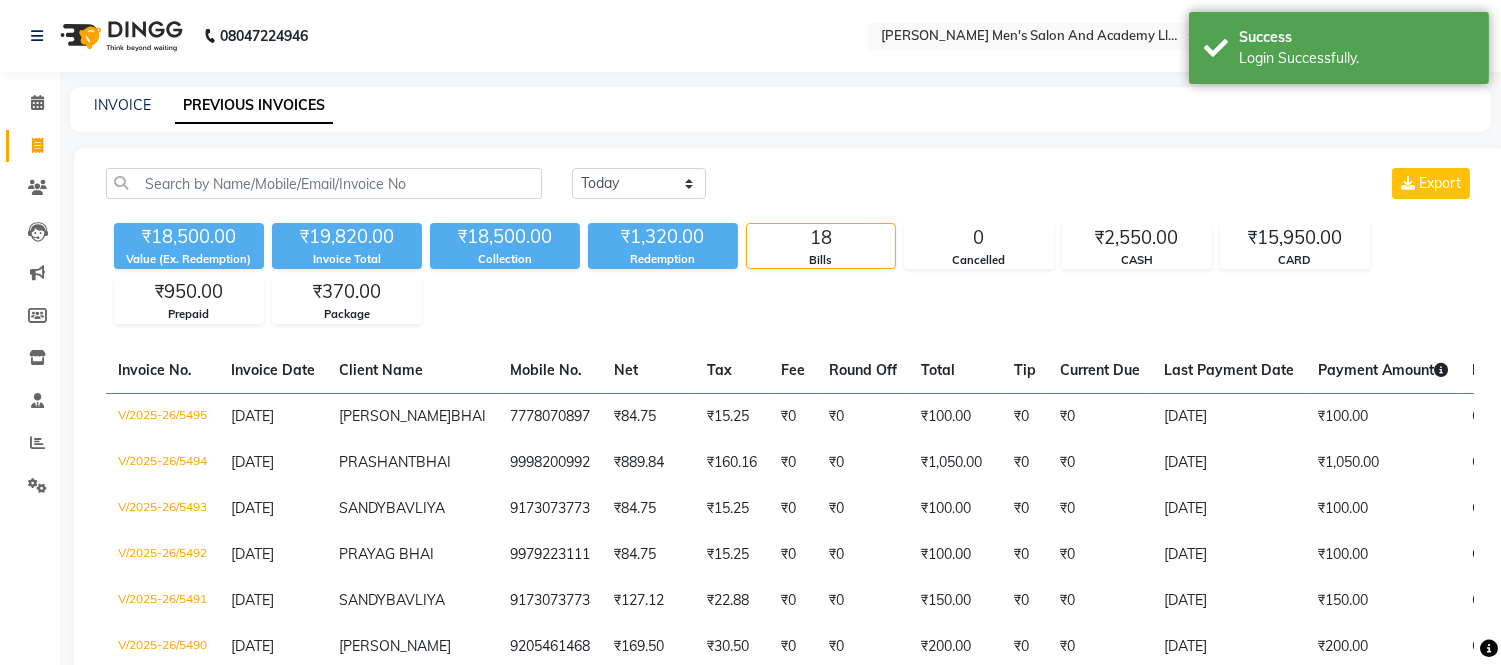 click on "INVOICE PREVIOUS INVOICES" 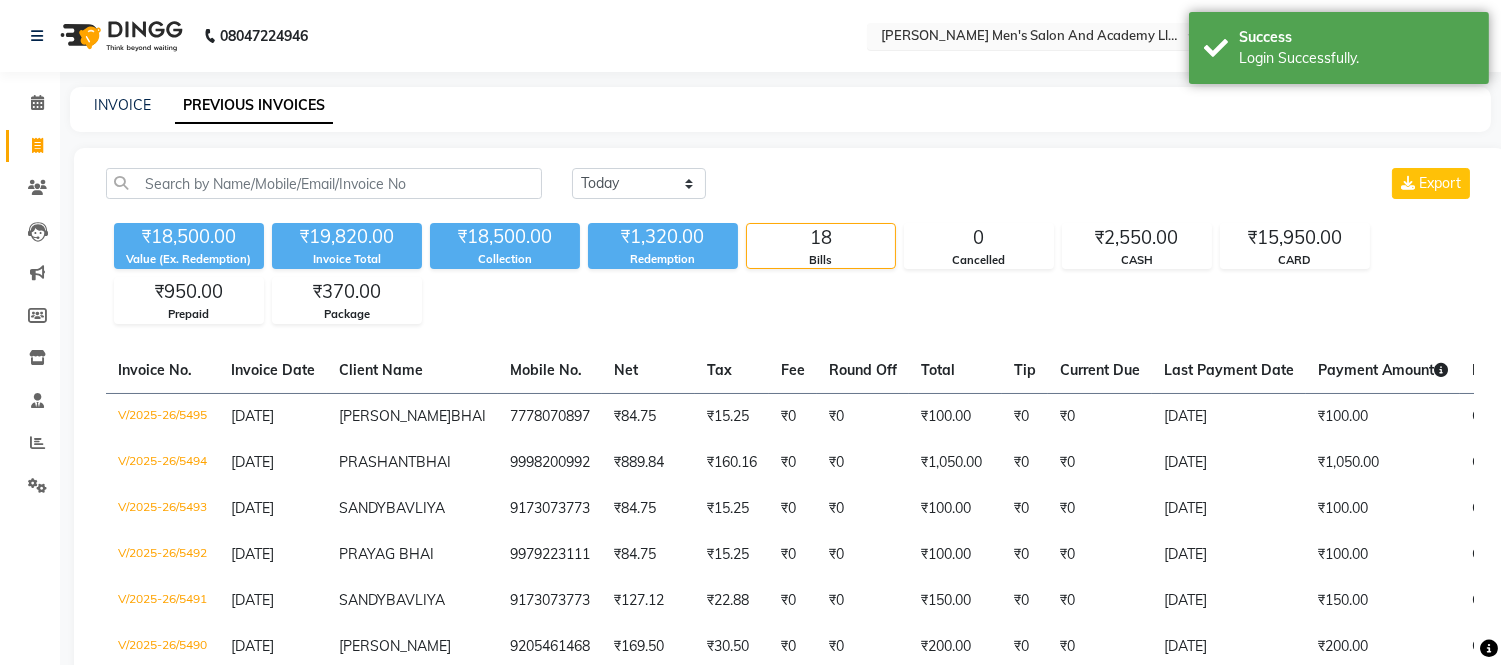 click at bounding box center [1022, 38] 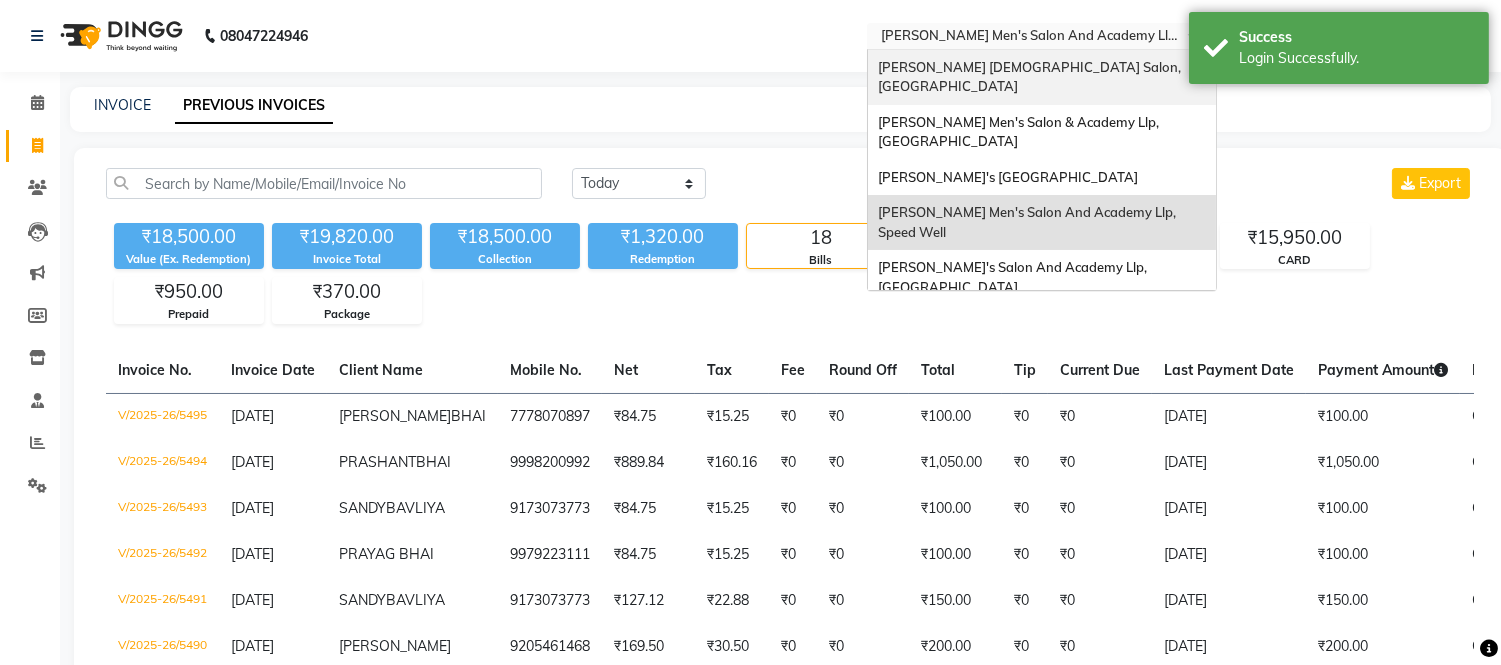 click on "[PERSON_NAME] [DEMOGRAPHIC_DATA] Salon, [GEOGRAPHIC_DATA]" at bounding box center (1031, 77) 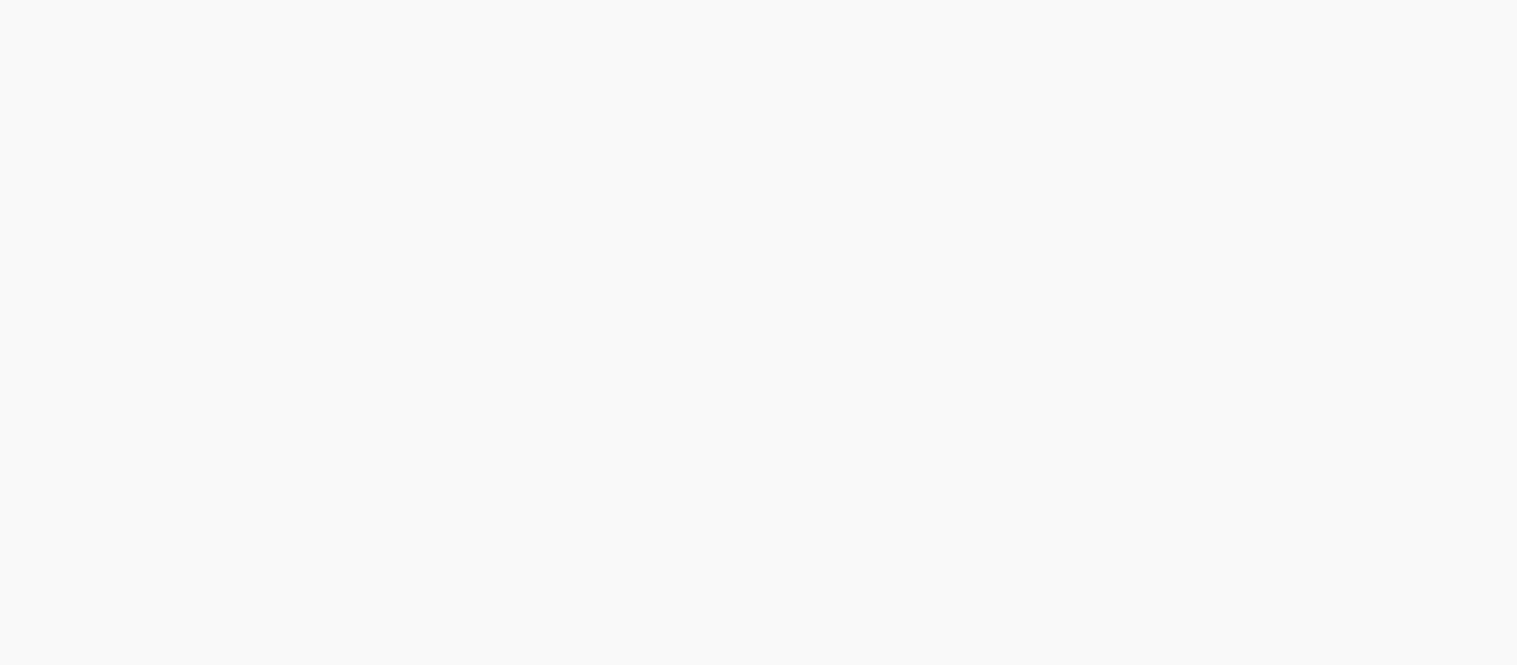 scroll, scrollTop: 0, scrollLeft: 0, axis: both 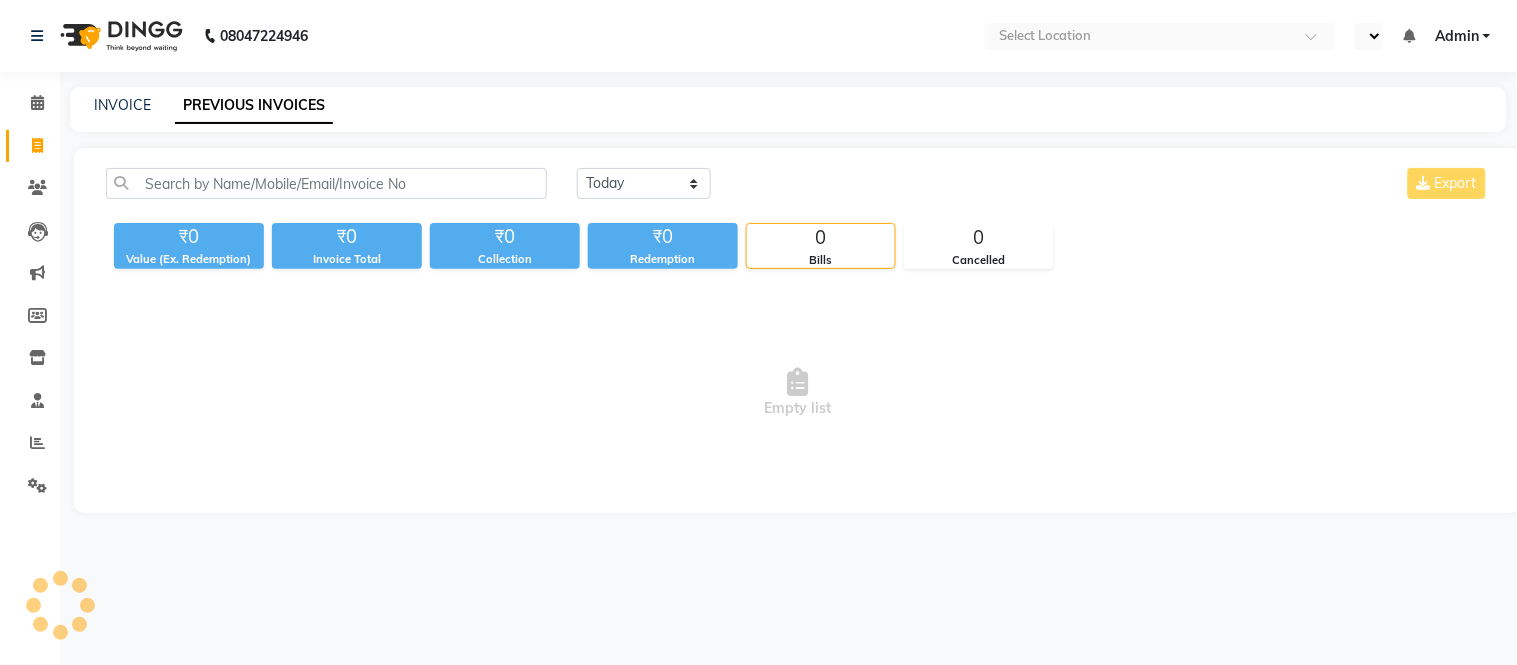 select on "en" 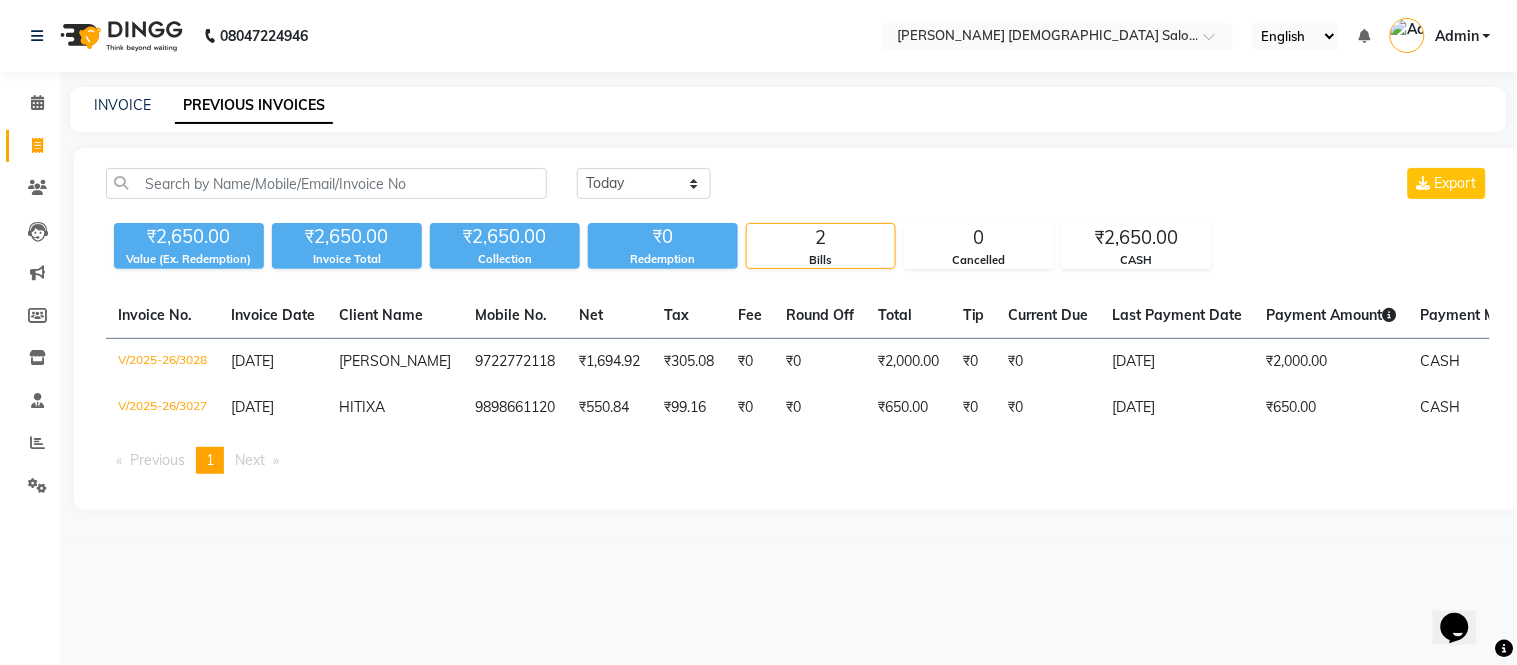 scroll, scrollTop: 0, scrollLeft: 0, axis: both 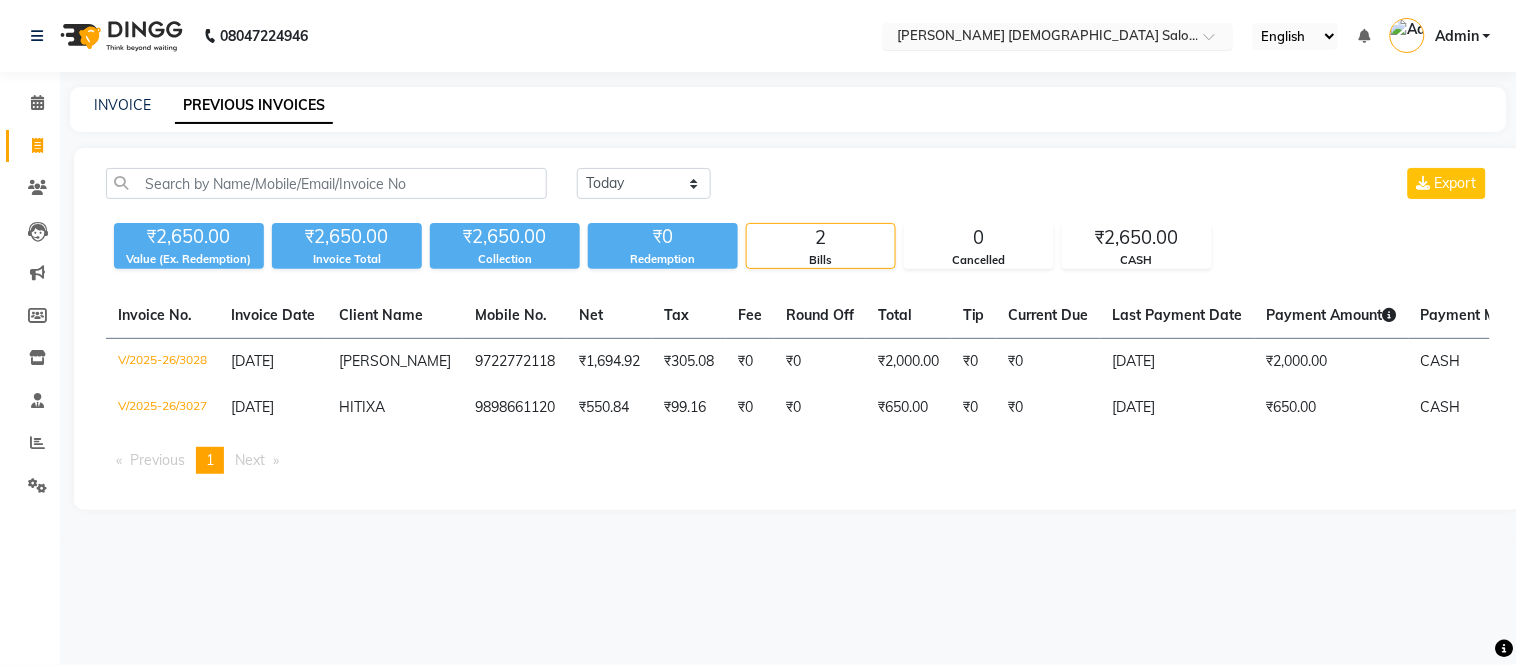click at bounding box center [1038, 38] 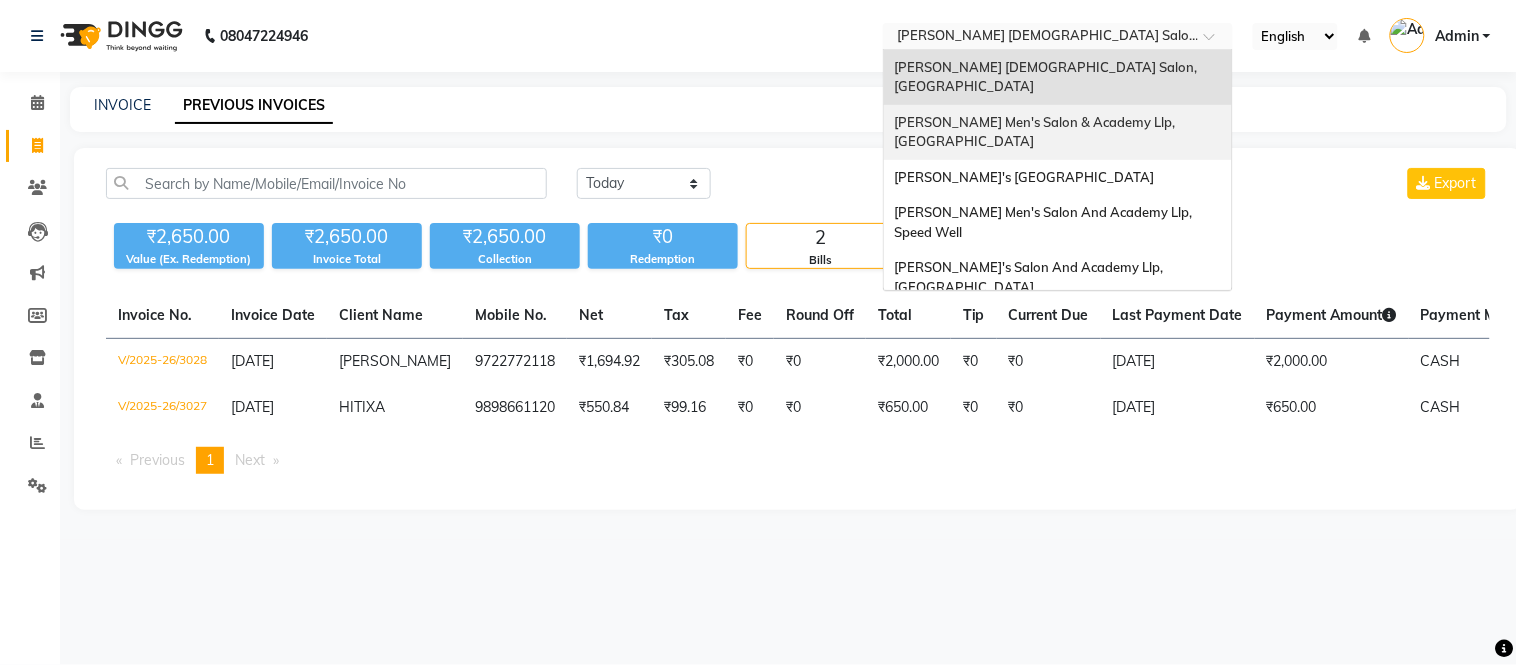 click on "[PERSON_NAME] Men's Salon & Academy Llp, [GEOGRAPHIC_DATA]" at bounding box center (1036, 132) 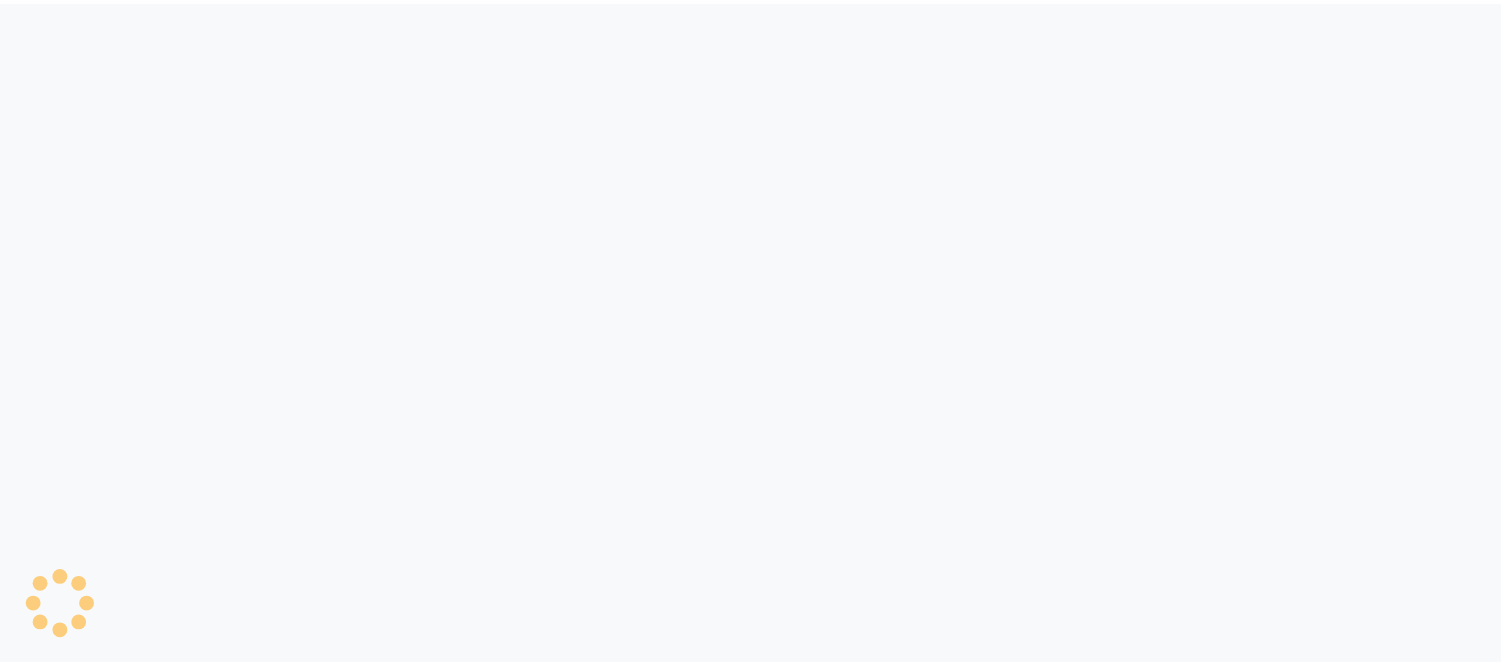 scroll, scrollTop: 0, scrollLeft: 0, axis: both 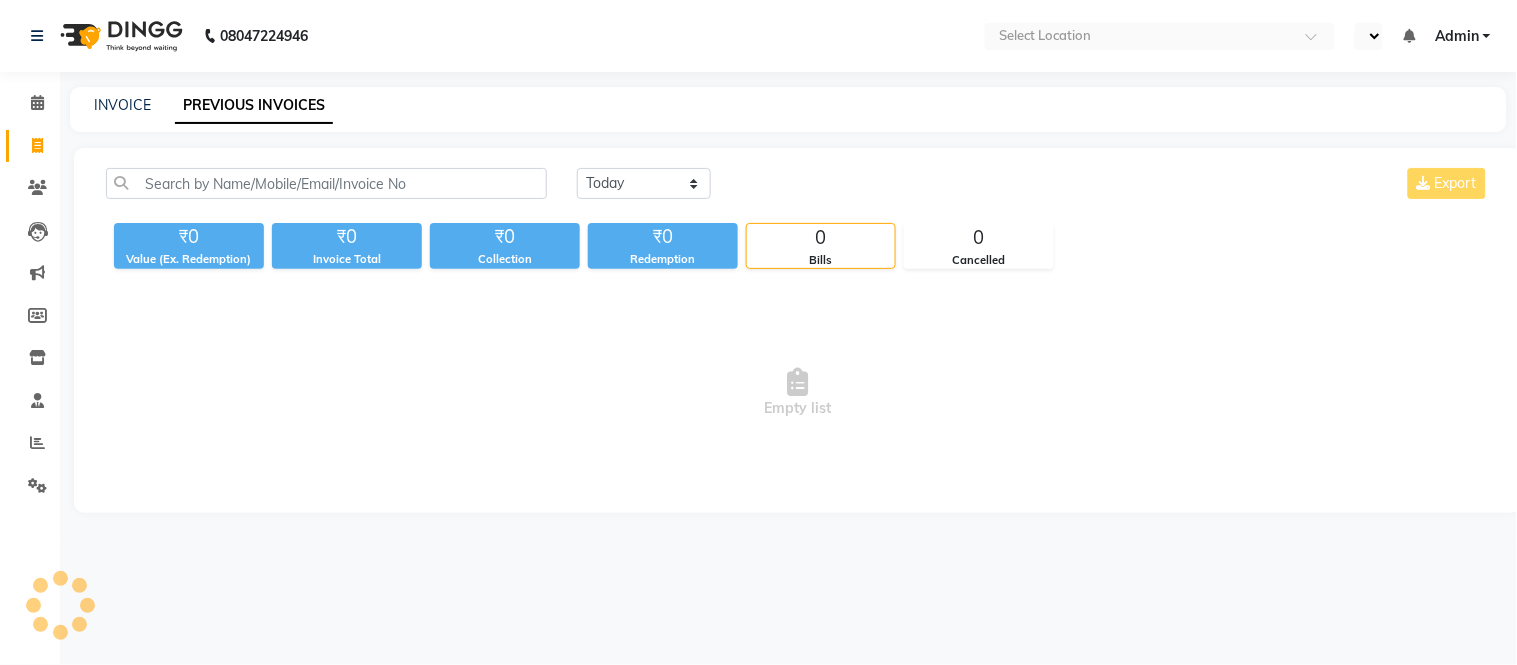 select on "en" 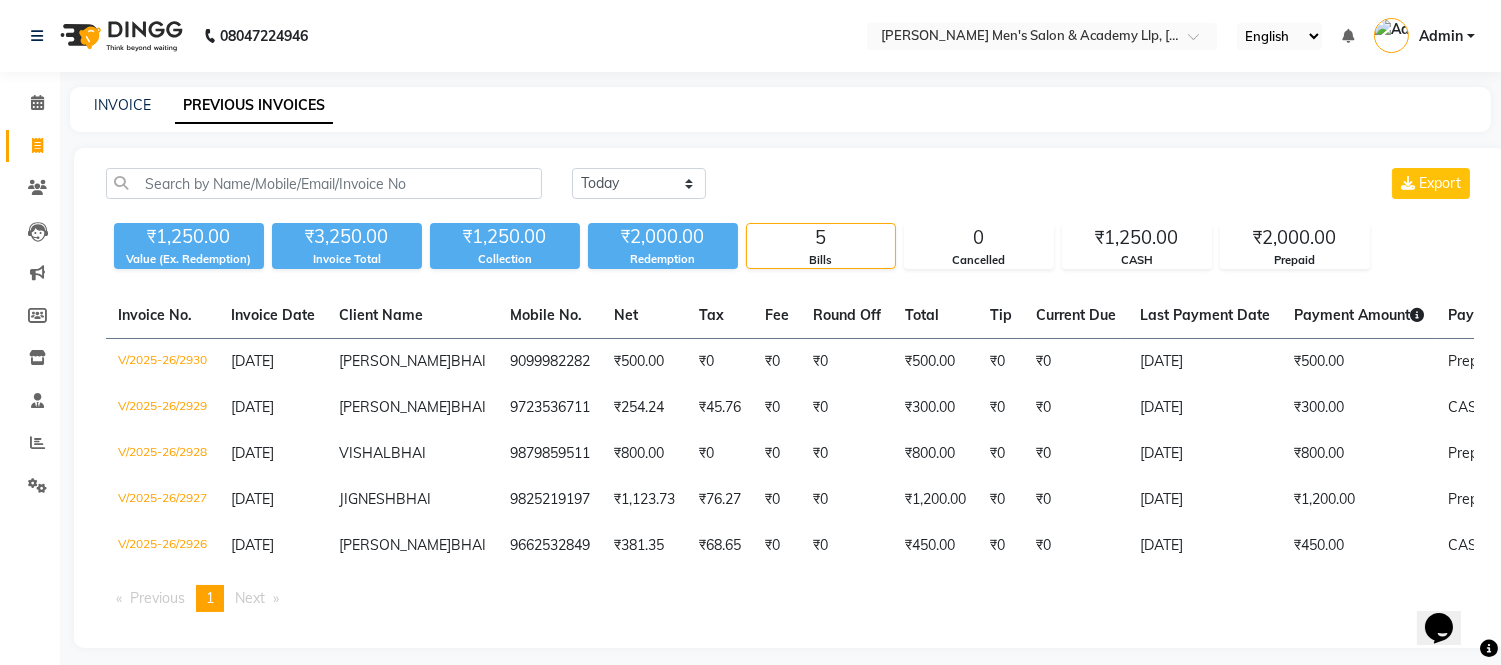 scroll, scrollTop: 0, scrollLeft: 0, axis: both 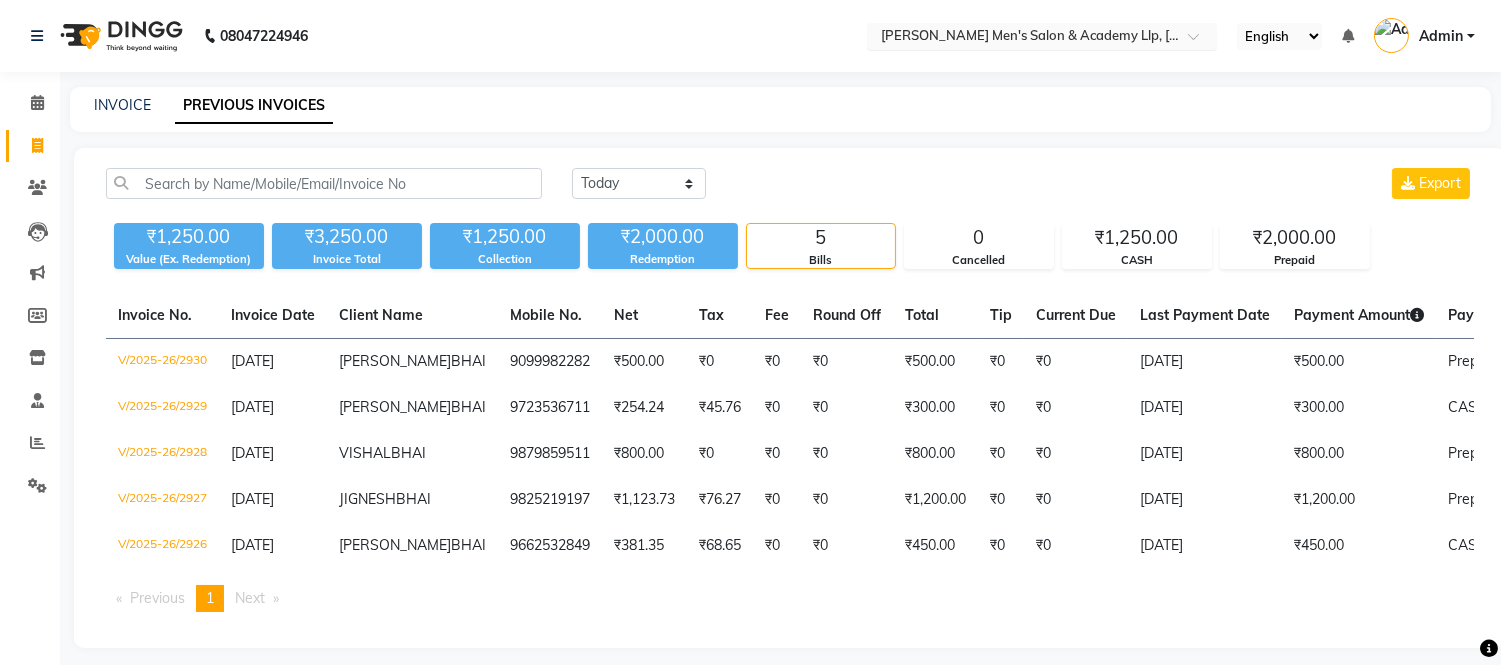 click on "× Sandy Men's Salon & Academy Llp, Ravapar Road" at bounding box center (1031, 36) 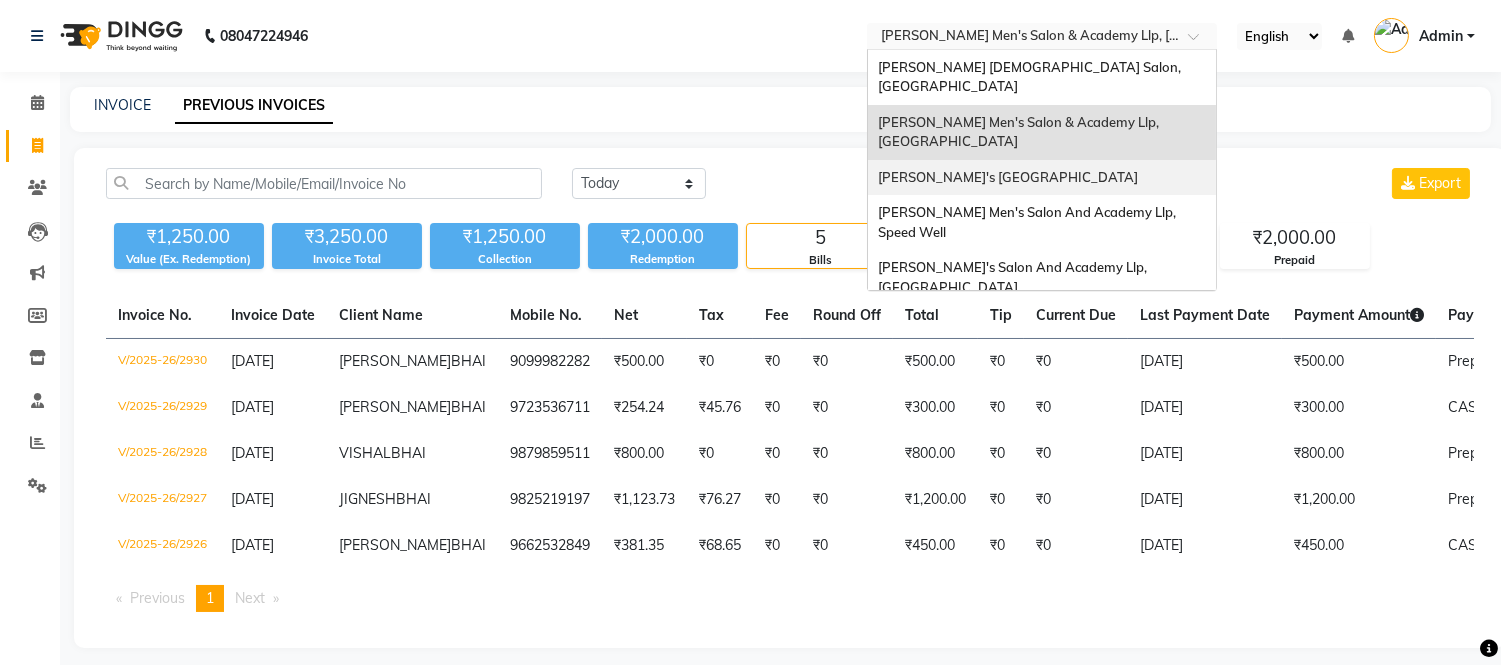 click on "[PERSON_NAME]'s [GEOGRAPHIC_DATA]" at bounding box center (1042, 178) 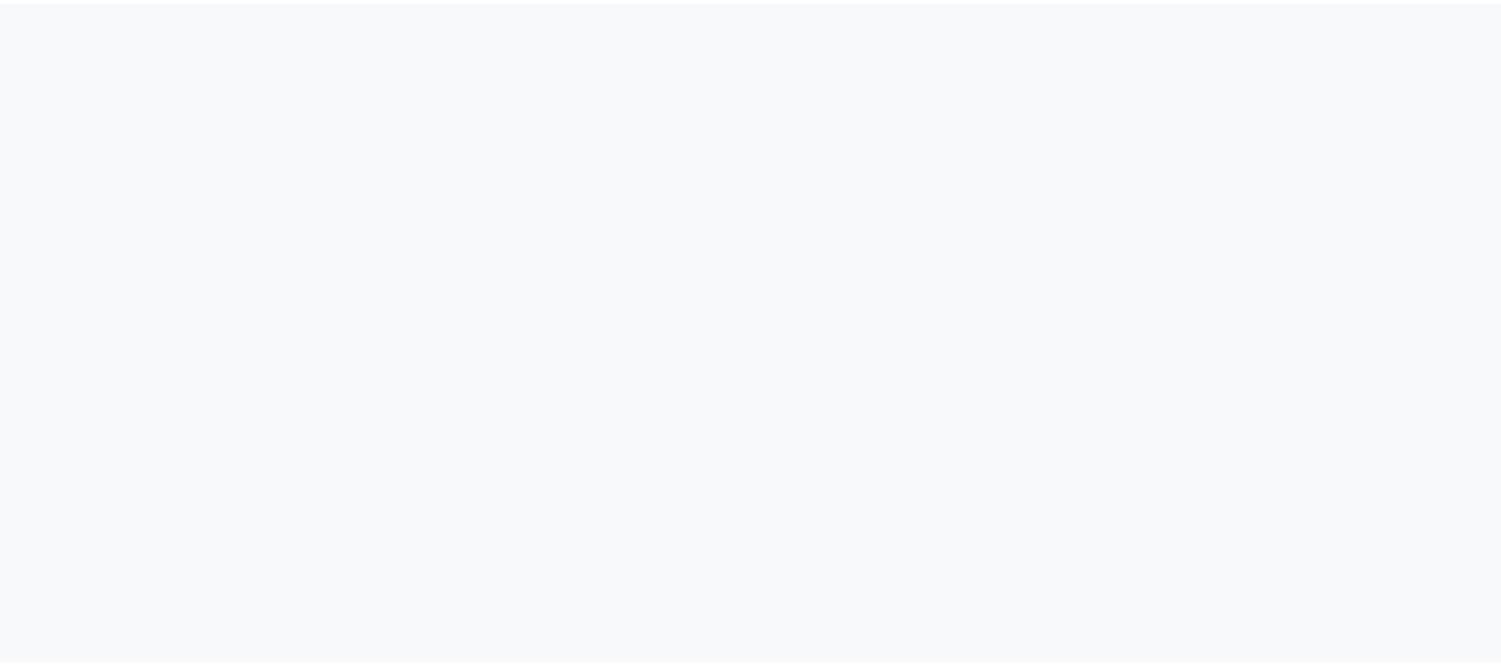 scroll, scrollTop: 0, scrollLeft: 0, axis: both 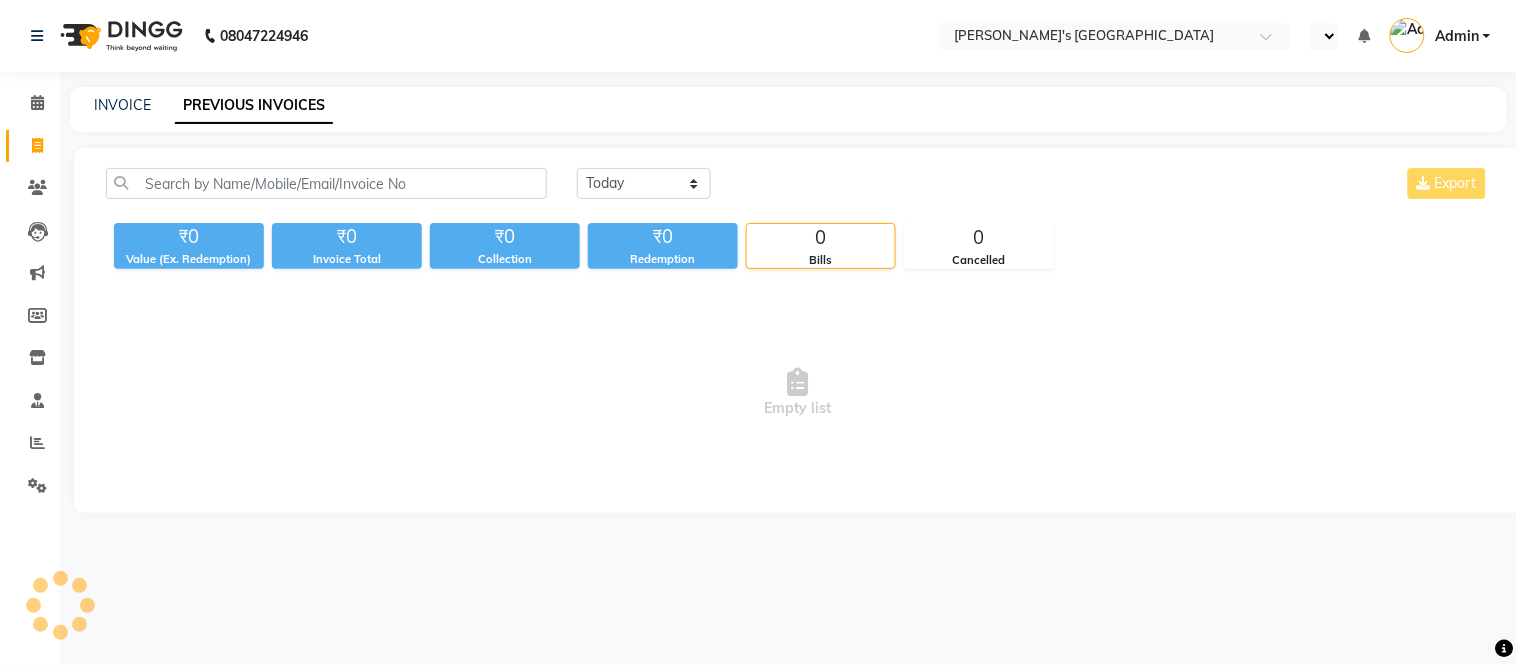 select on "en" 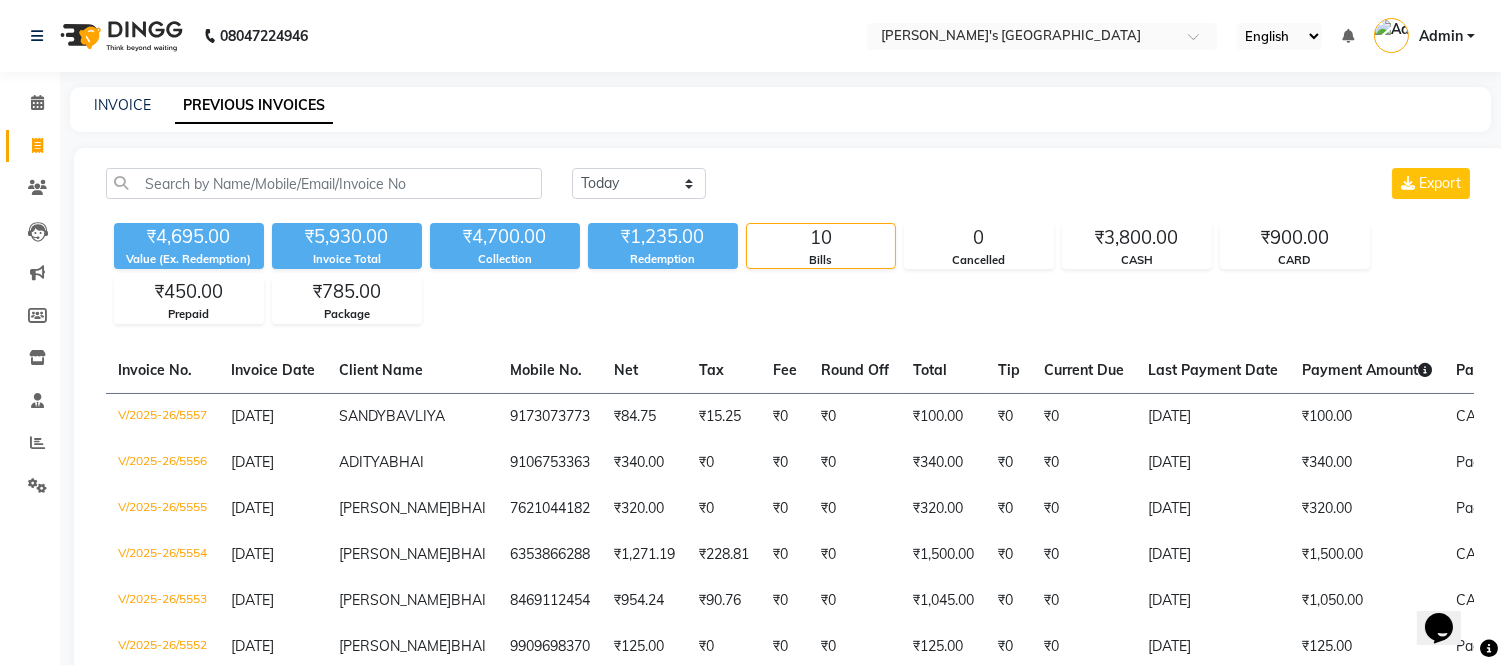 scroll, scrollTop: 0, scrollLeft: 0, axis: both 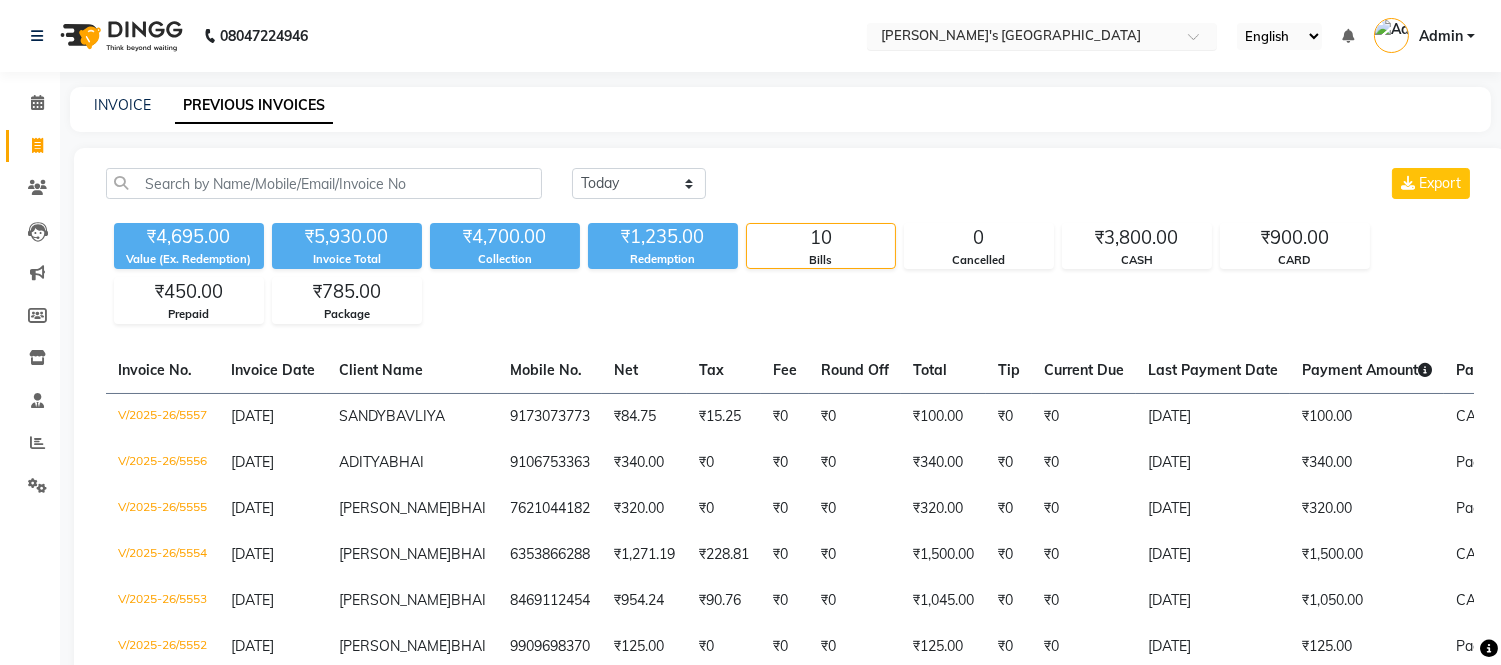 click at bounding box center (1022, 38) 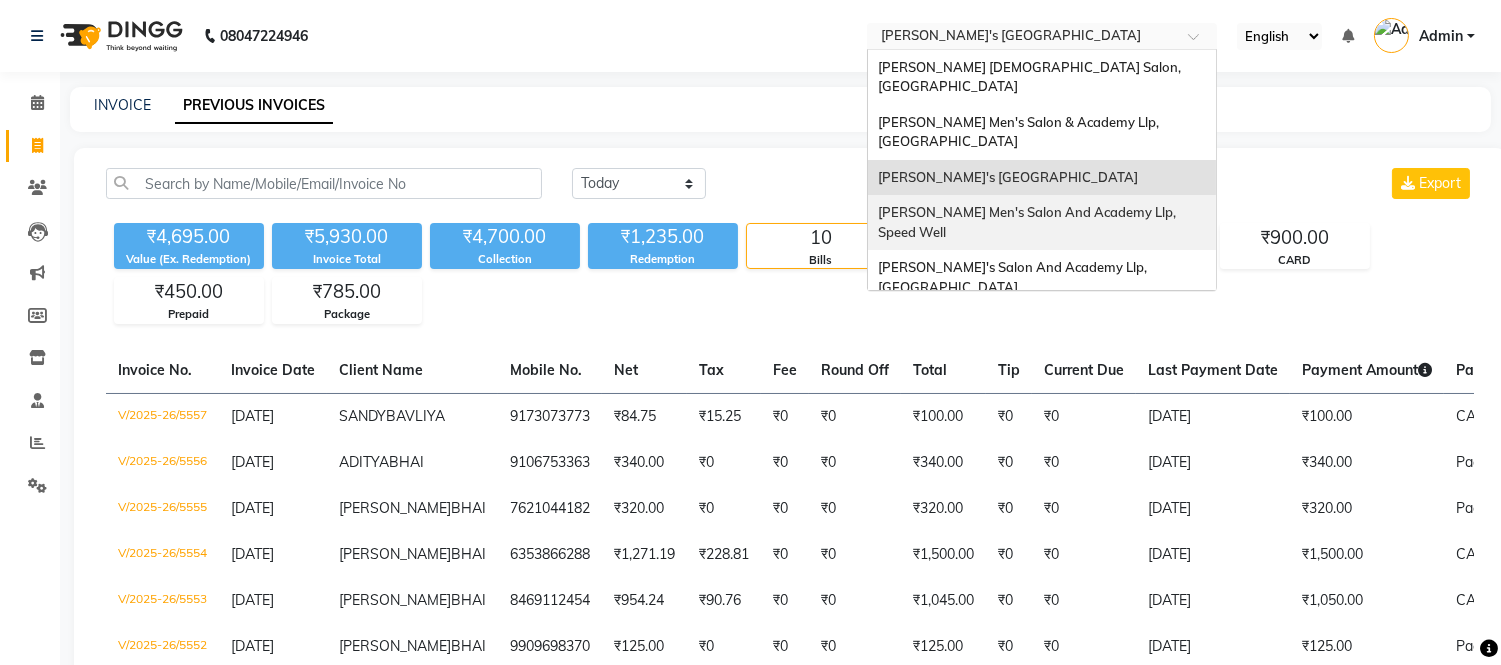 click on "[PERSON_NAME] Men's Salon And Academy Llp, Speed Well" at bounding box center [1028, 222] 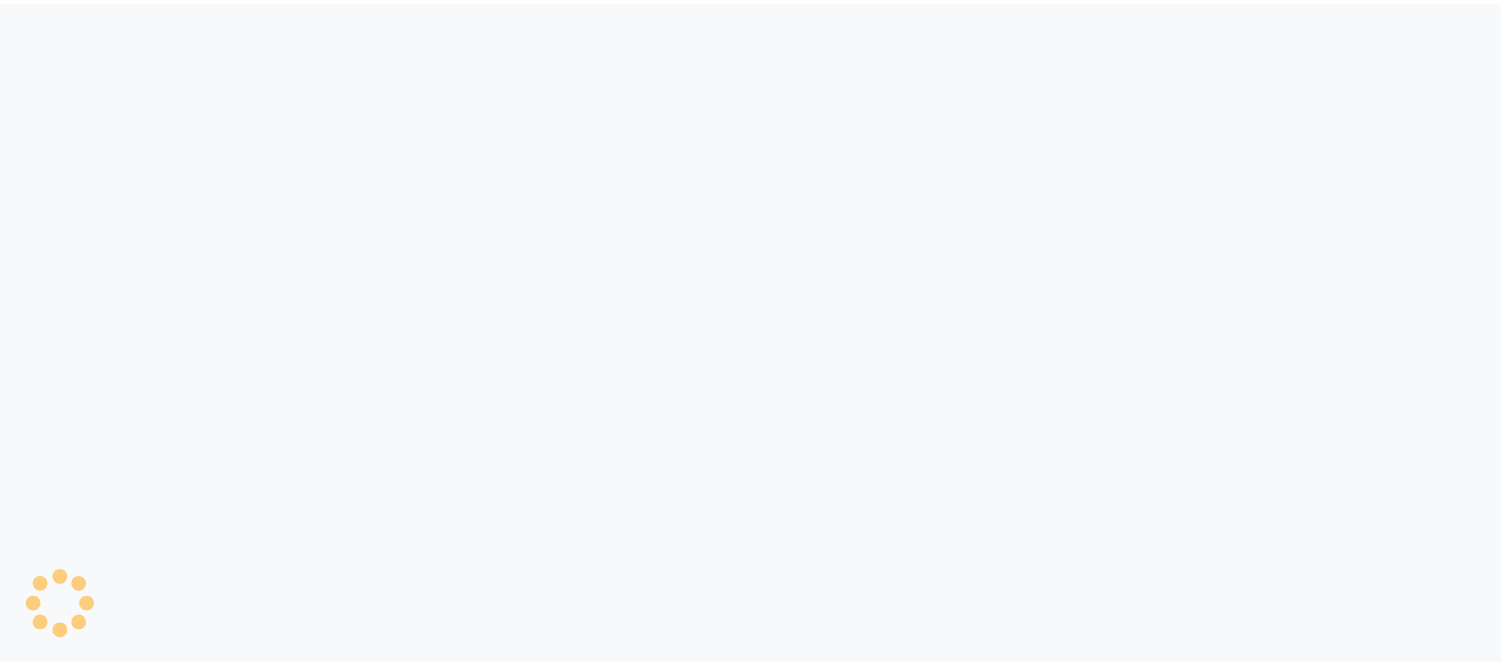 scroll, scrollTop: 0, scrollLeft: 0, axis: both 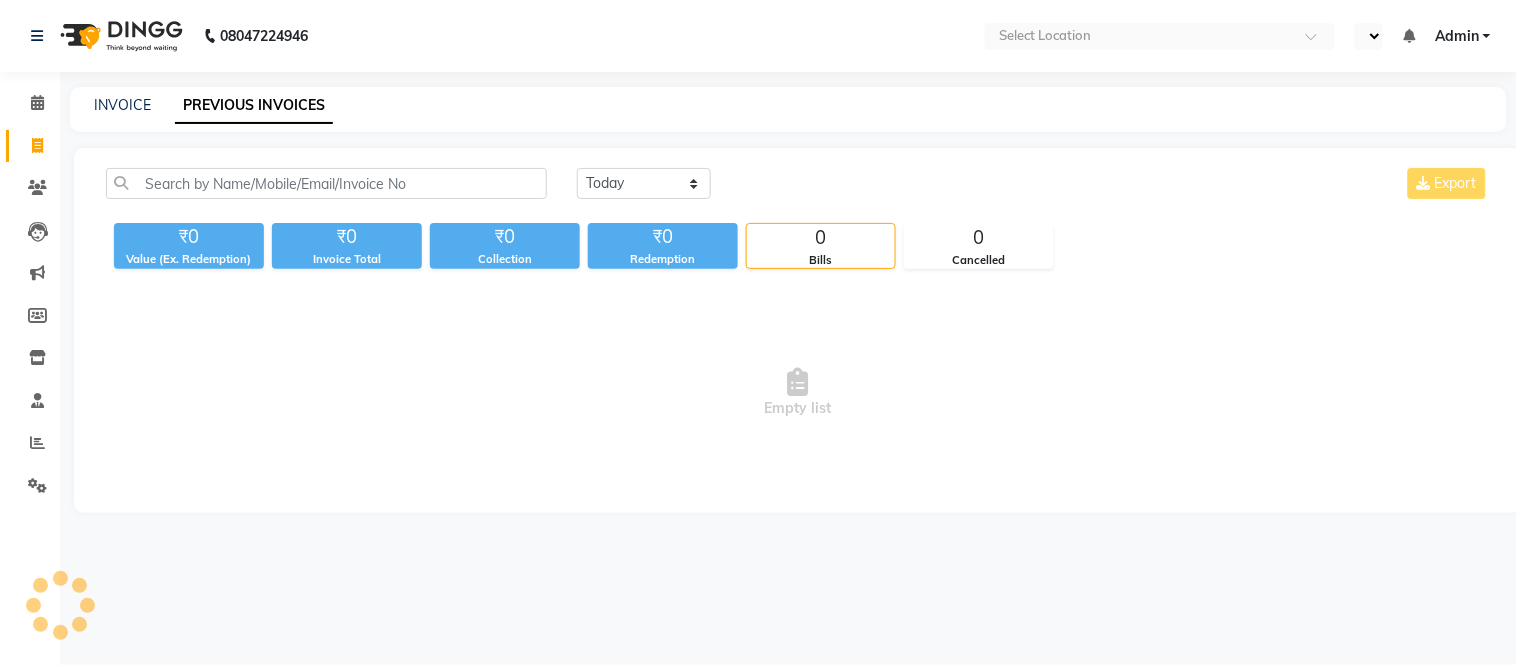select on "en" 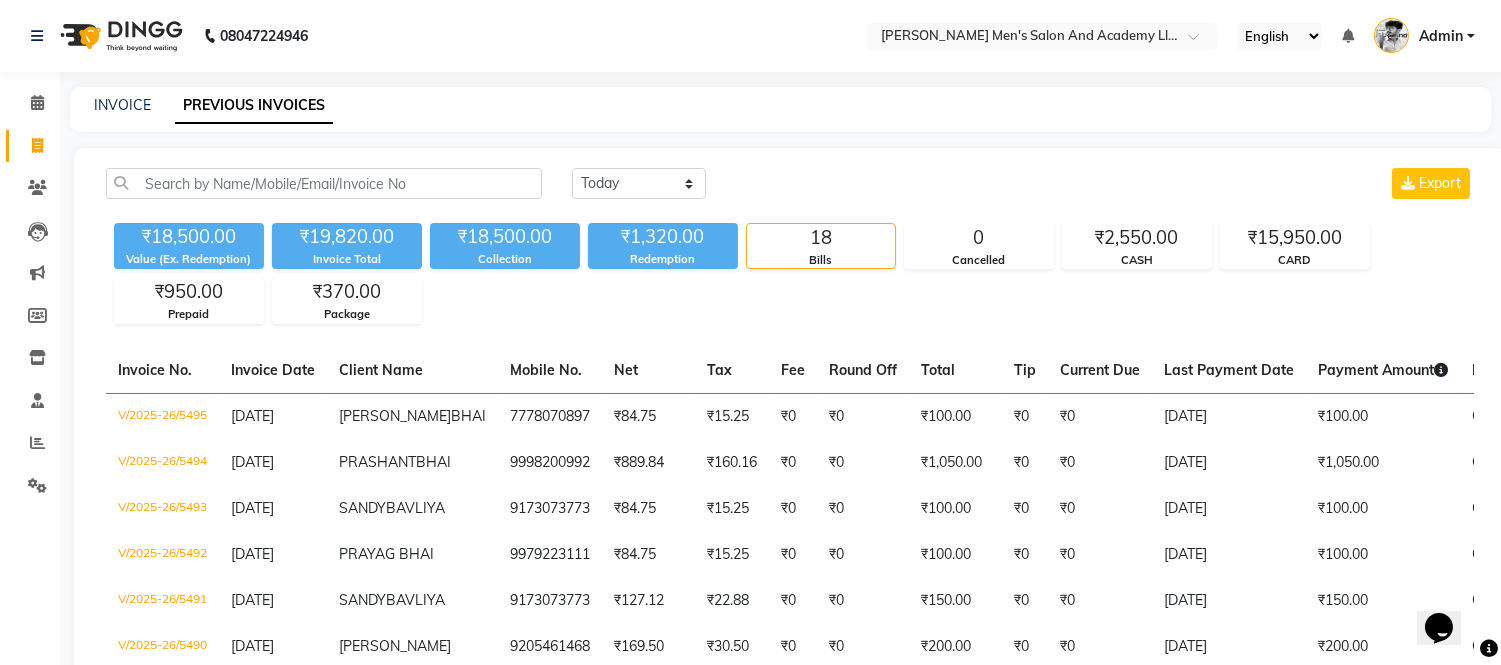 scroll, scrollTop: 0, scrollLeft: 0, axis: both 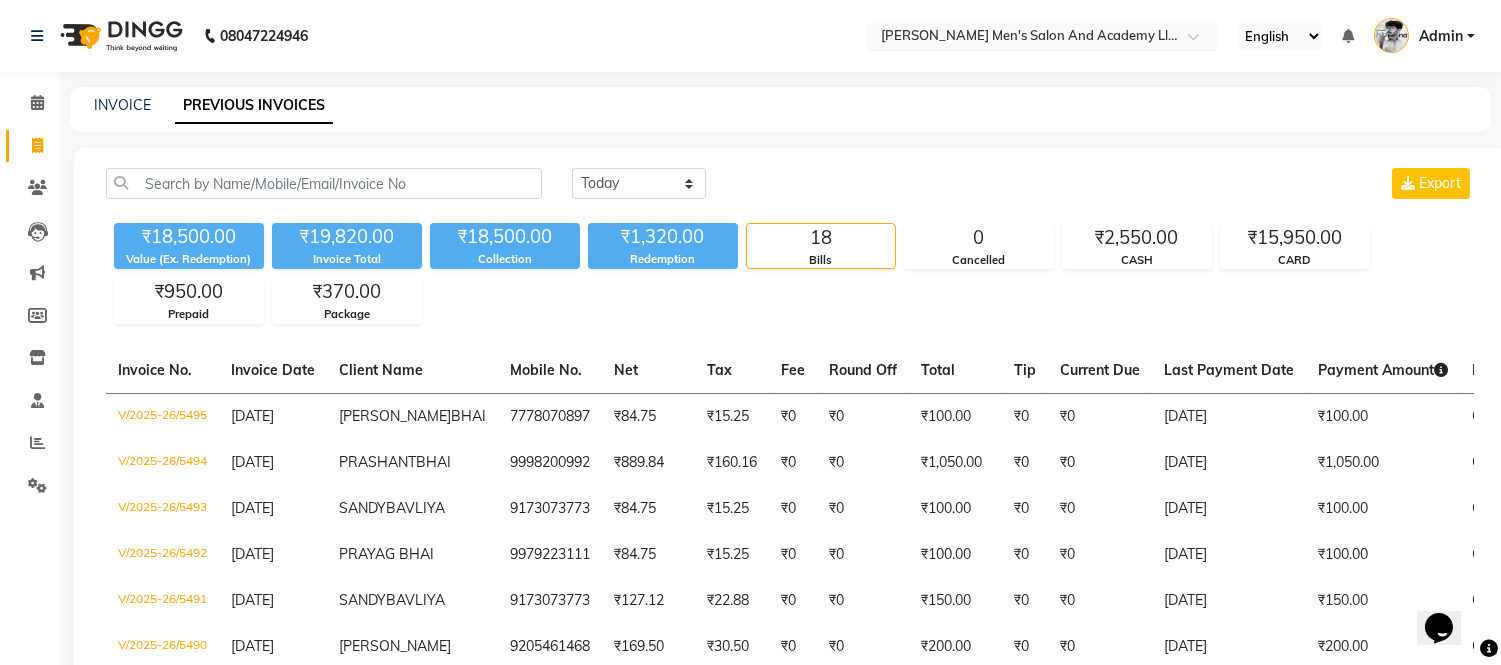 click on "Select Location × Sandy Men's Salon And Academy Llp, Speed Well  Elaine Ladies Salon, Nr Bajaj Hall Sandy Men's Salon & Academy Llp, Ravapar Road Sandy Men's Salon And Academy Llp, Mavdi Main Road Sandy Men's Salon And Academy Llp, Speed Well  Sandy Men's Salon And Academy Llp, University Road Sandy Men's Salon And Academy Llp, Nana Mava Circle Sandy Men's Salon Head Office ( Ho ), University Road" 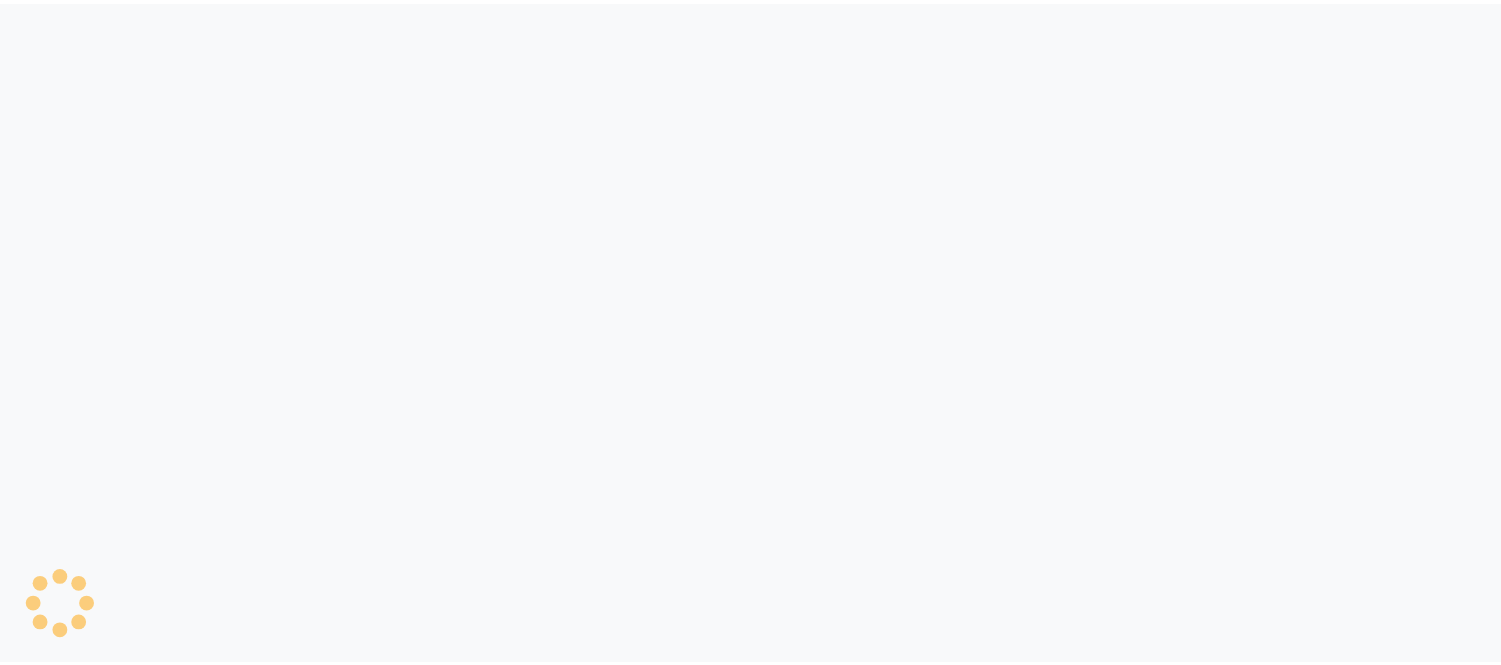 scroll, scrollTop: 0, scrollLeft: 0, axis: both 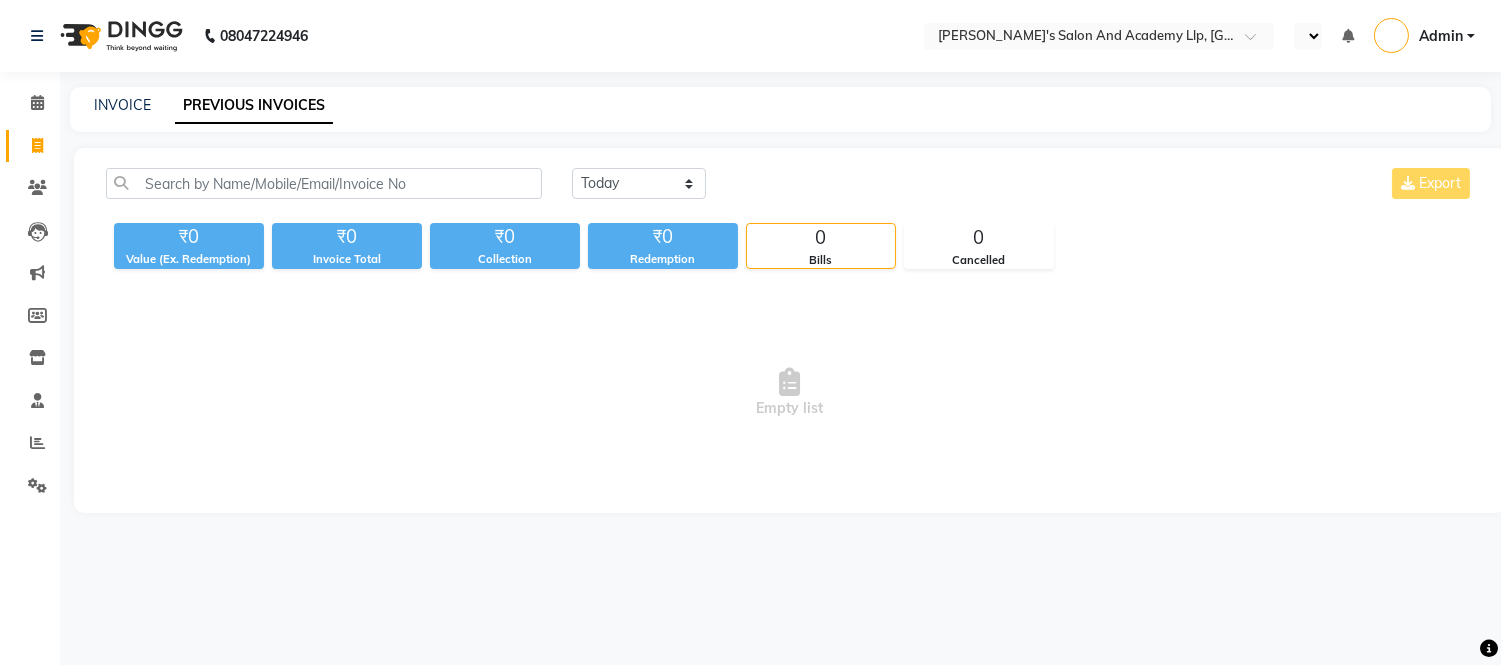 select on "en" 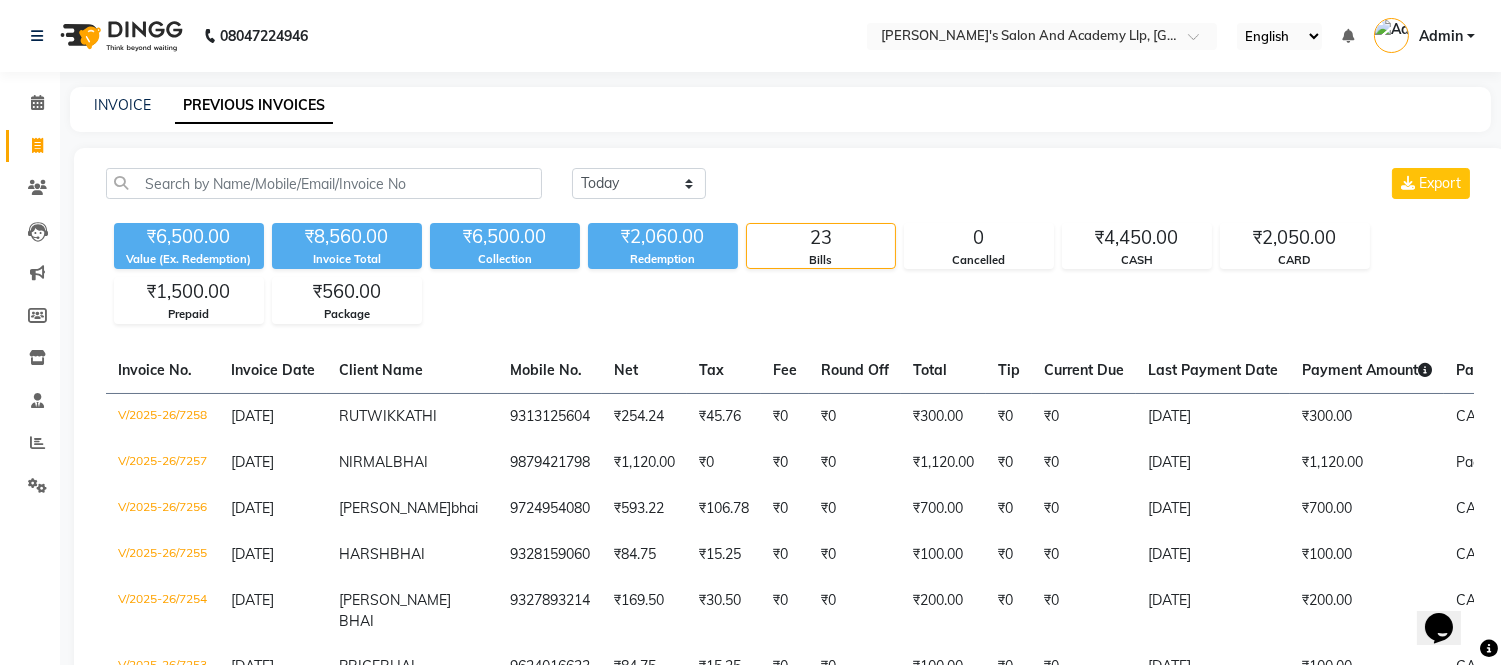 scroll, scrollTop: 0, scrollLeft: 0, axis: both 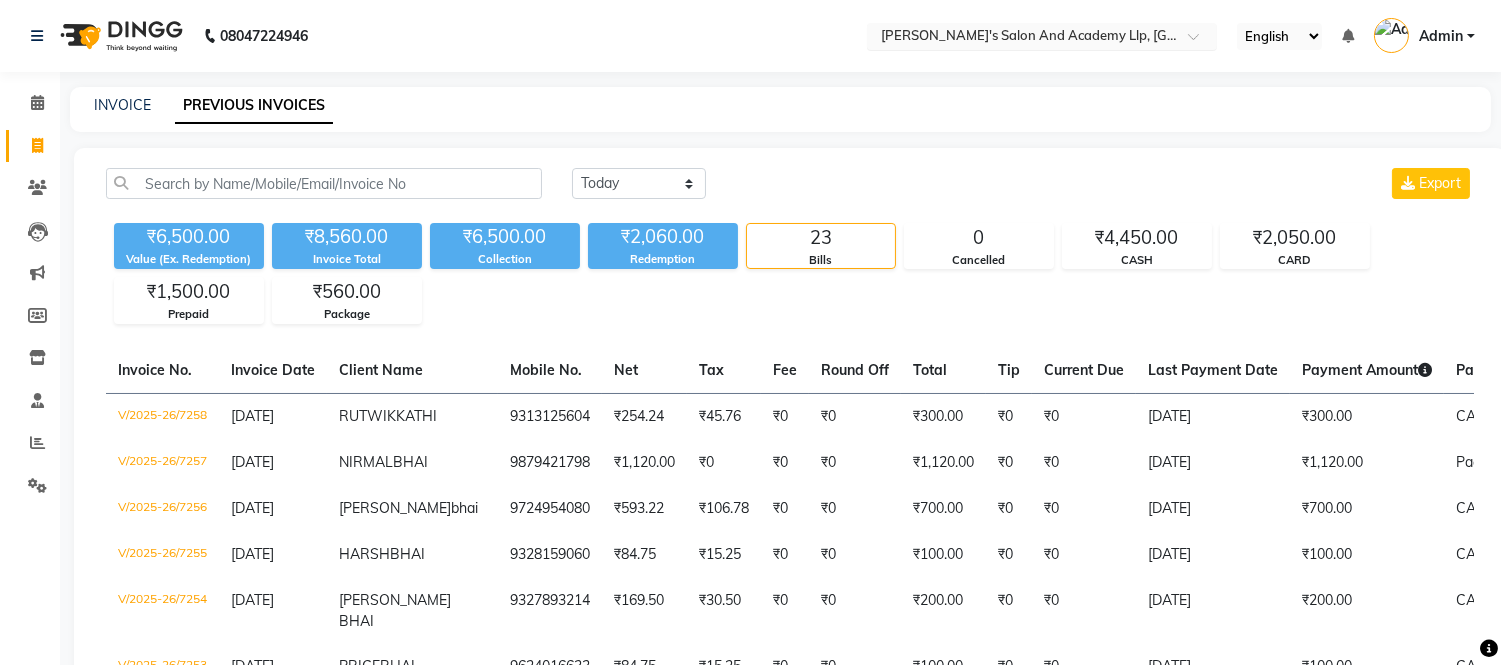 click at bounding box center (1022, 38) 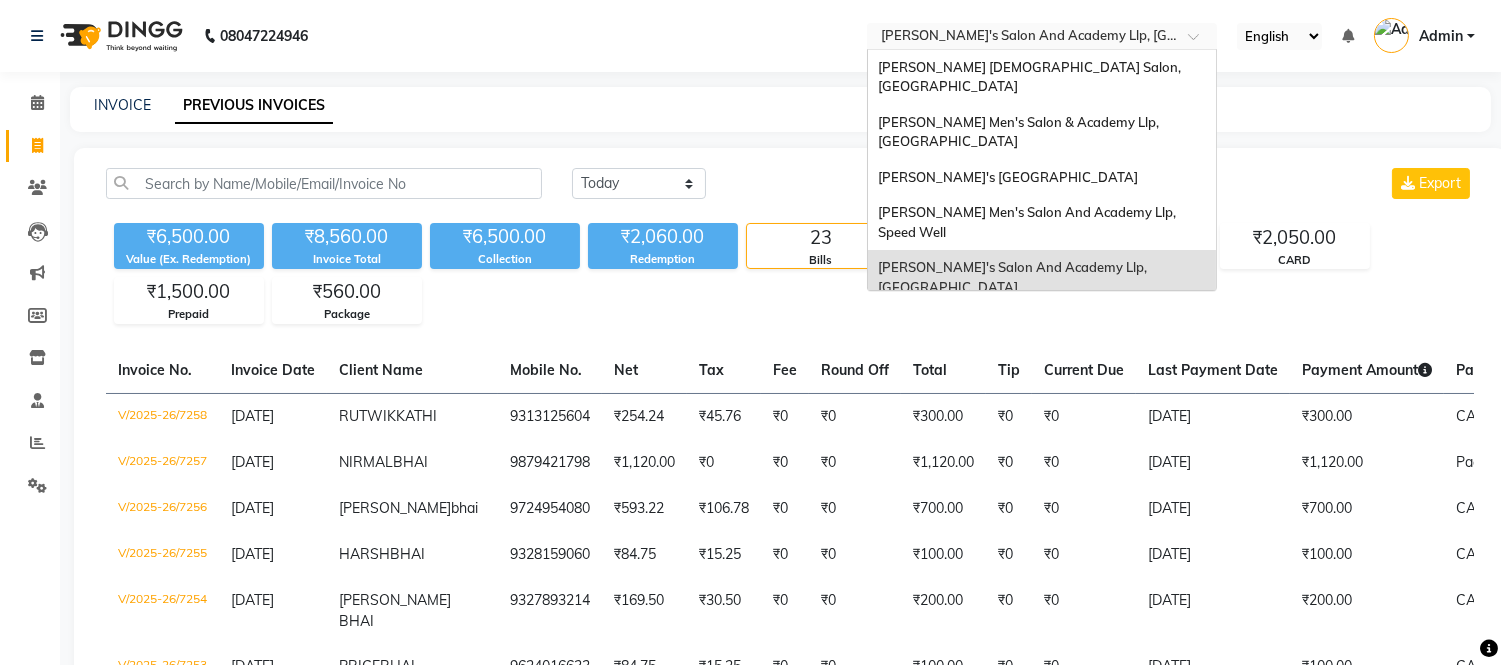 scroll, scrollTop: 85, scrollLeft: 0, axis: vertical 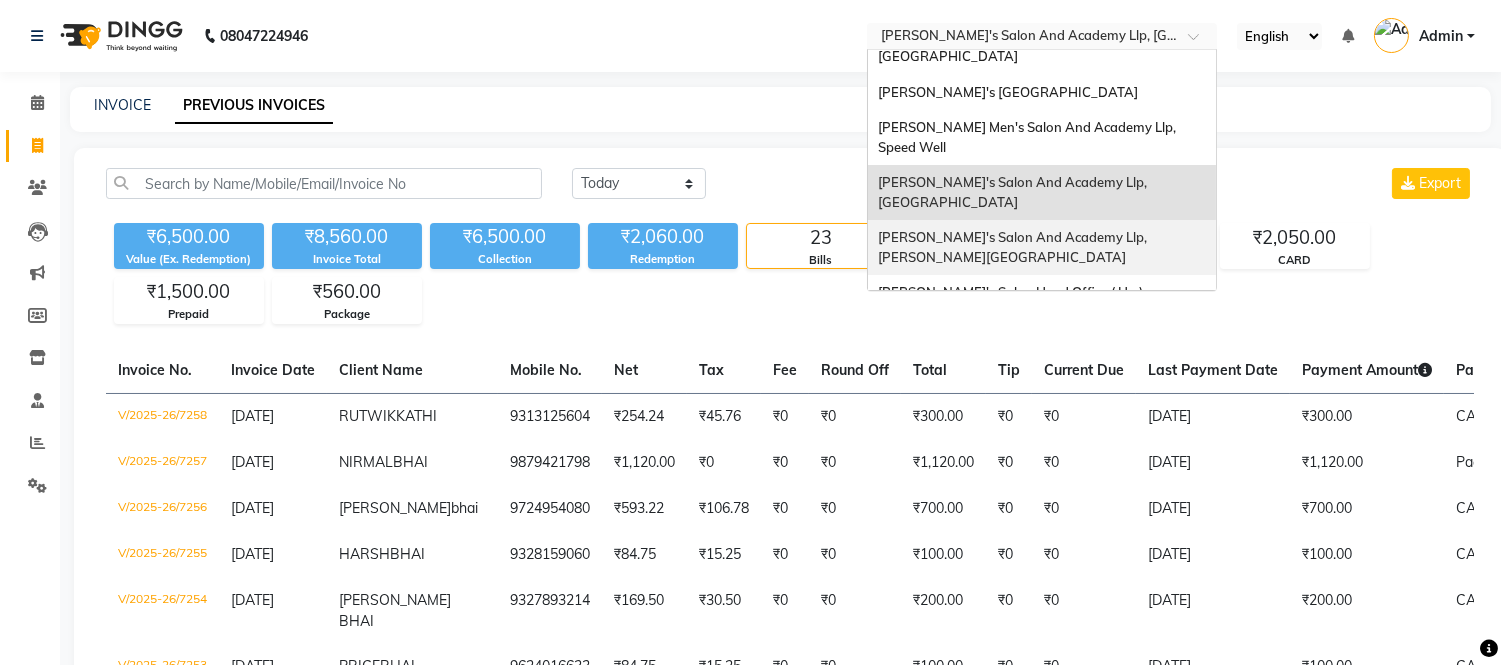 click on "[PERSON_NAME]'s Salon And Academy Llp, [PERSON_NAME][GEOGRAPHIC_DATA]" at bounding box center (1014, 247) 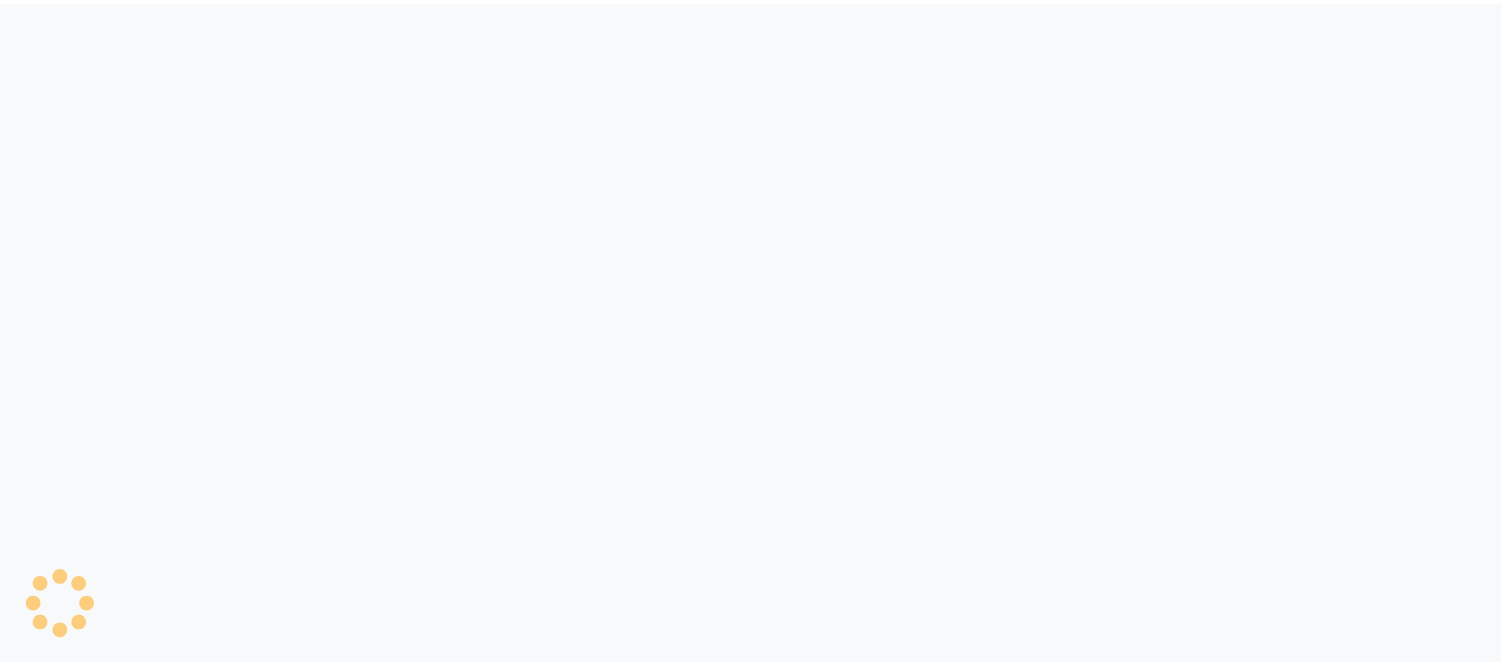 scroll, scrollTop: 0, scrollLeft: 0, axis: both 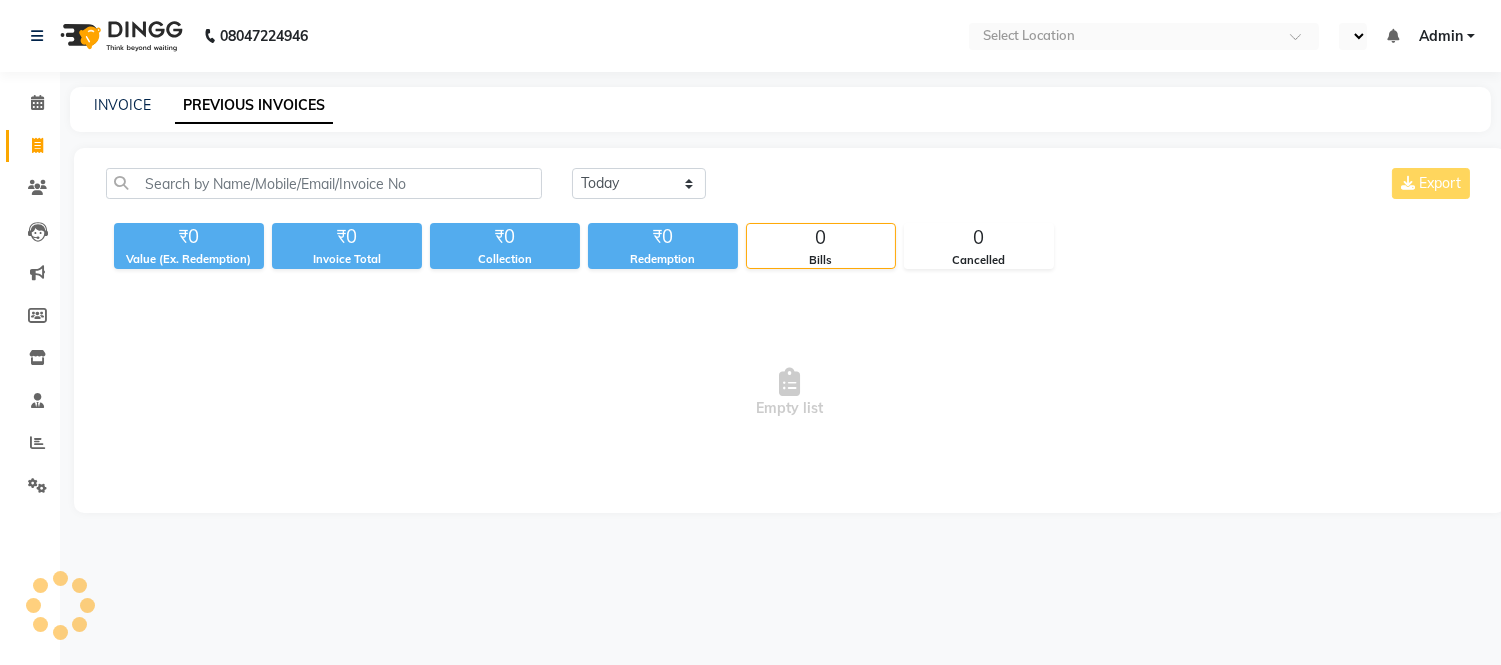 select on "en" 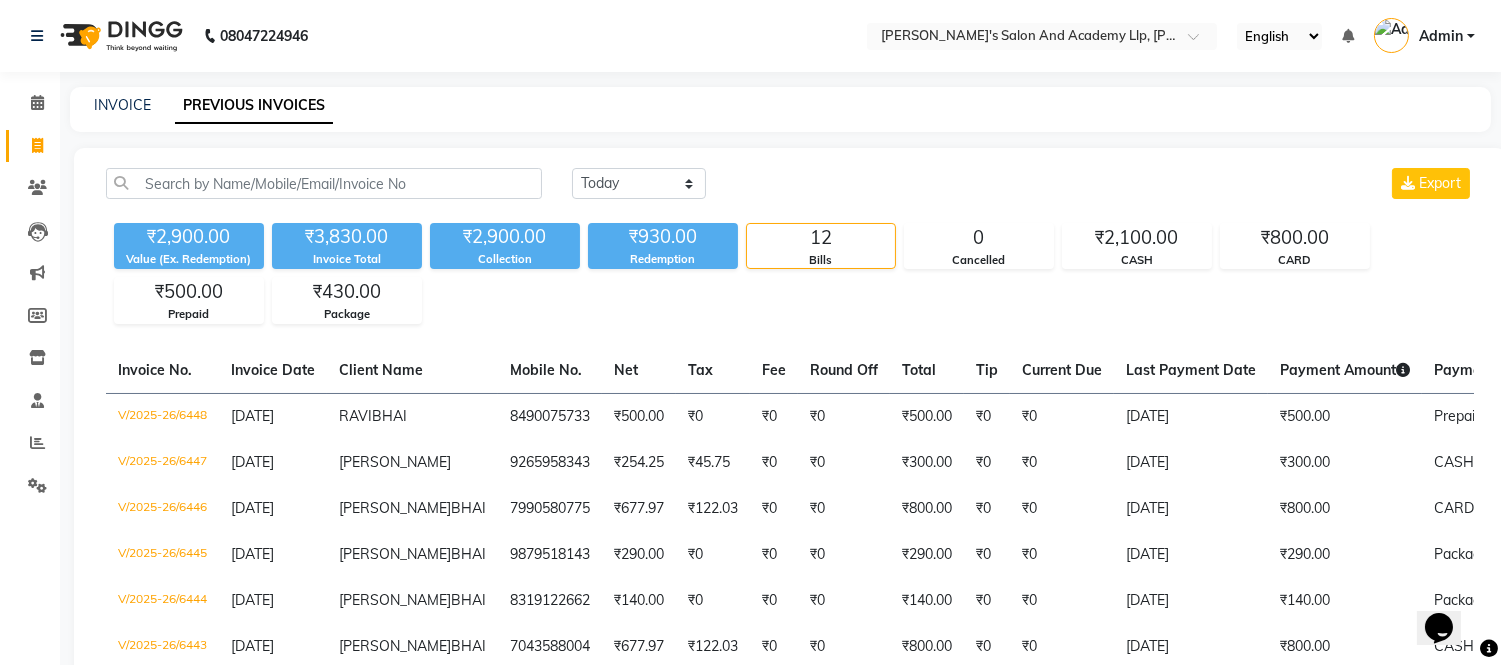 scroll, scrollTop: 0, scrollLeft: 0, axis: both 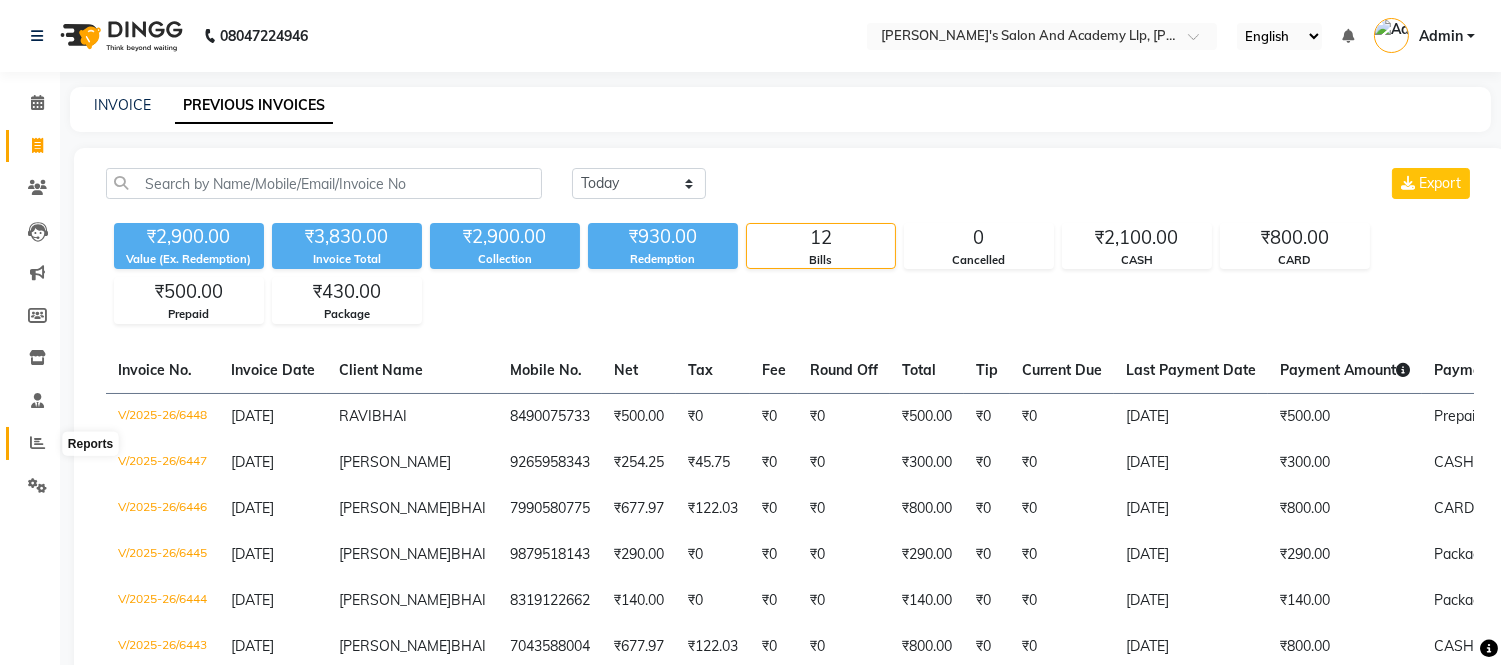 click 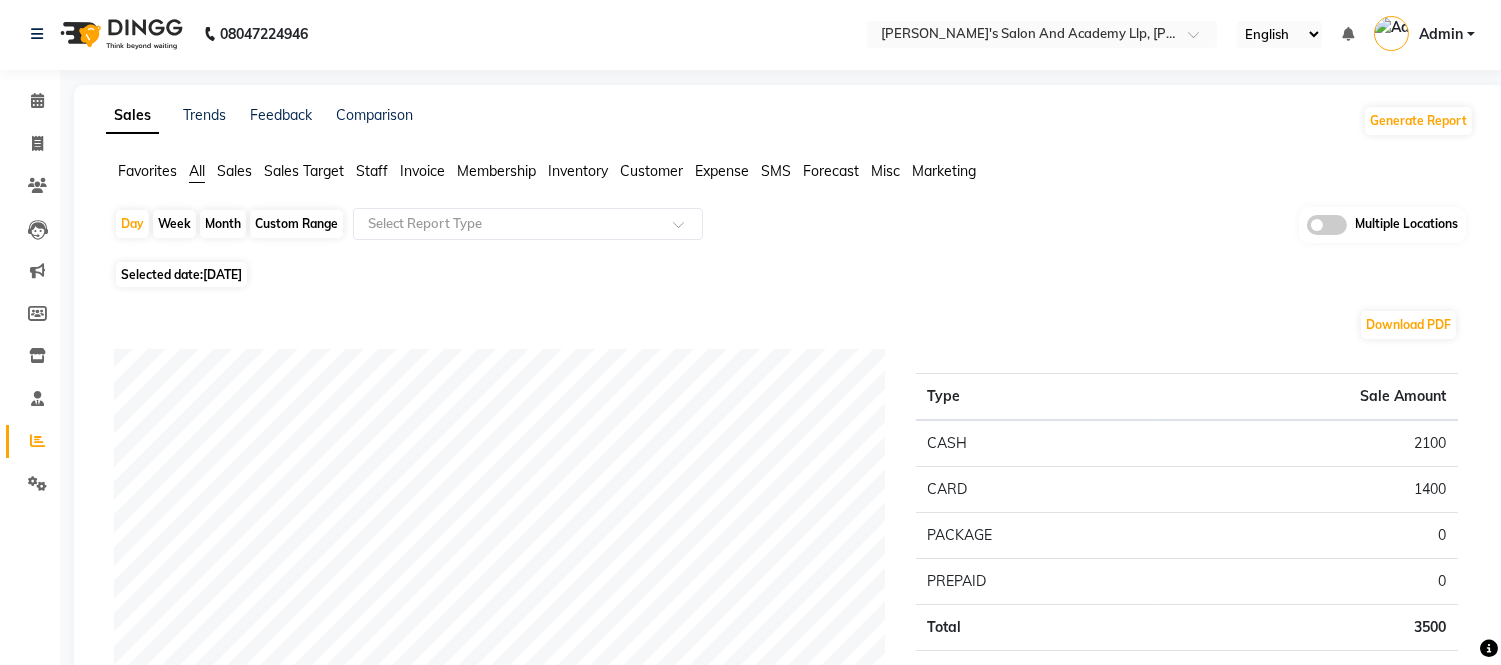 scroll, scrollTop: 0, scrollLeft: 0, axis: both 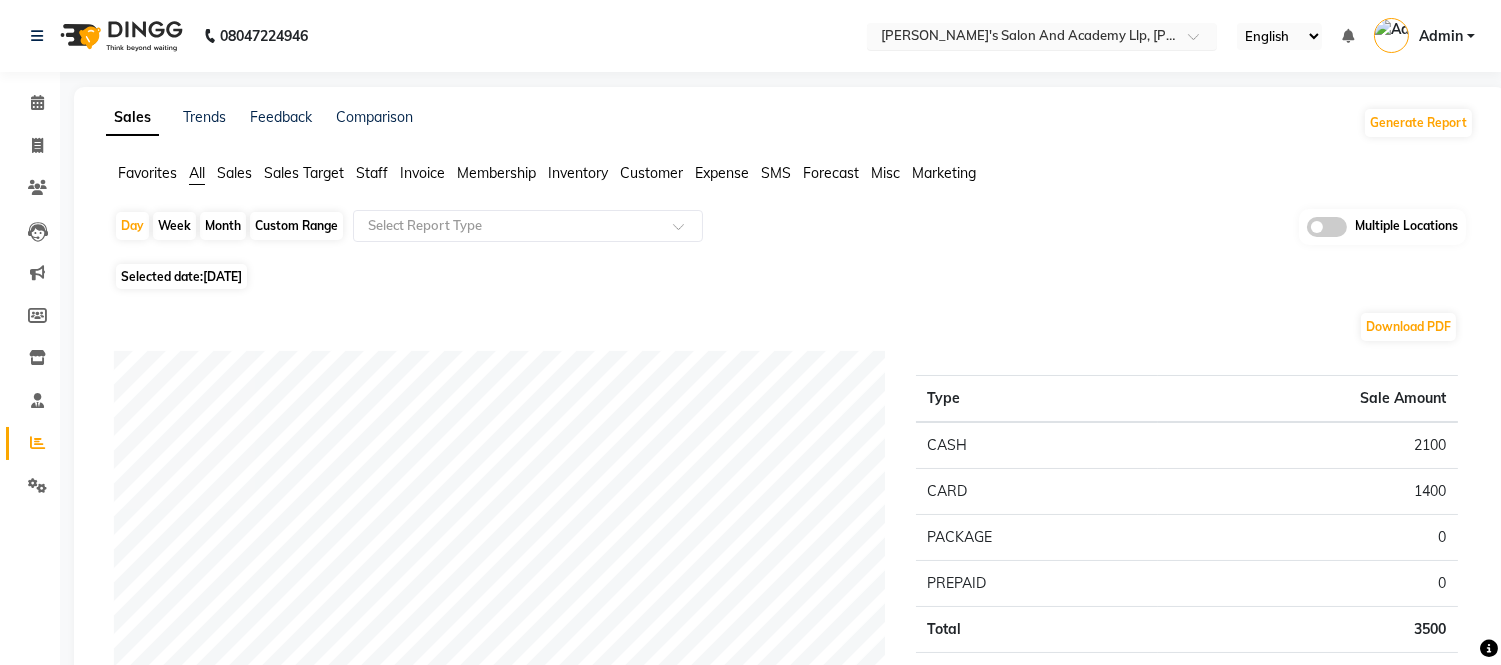 click at bounding box center [1022, 38] 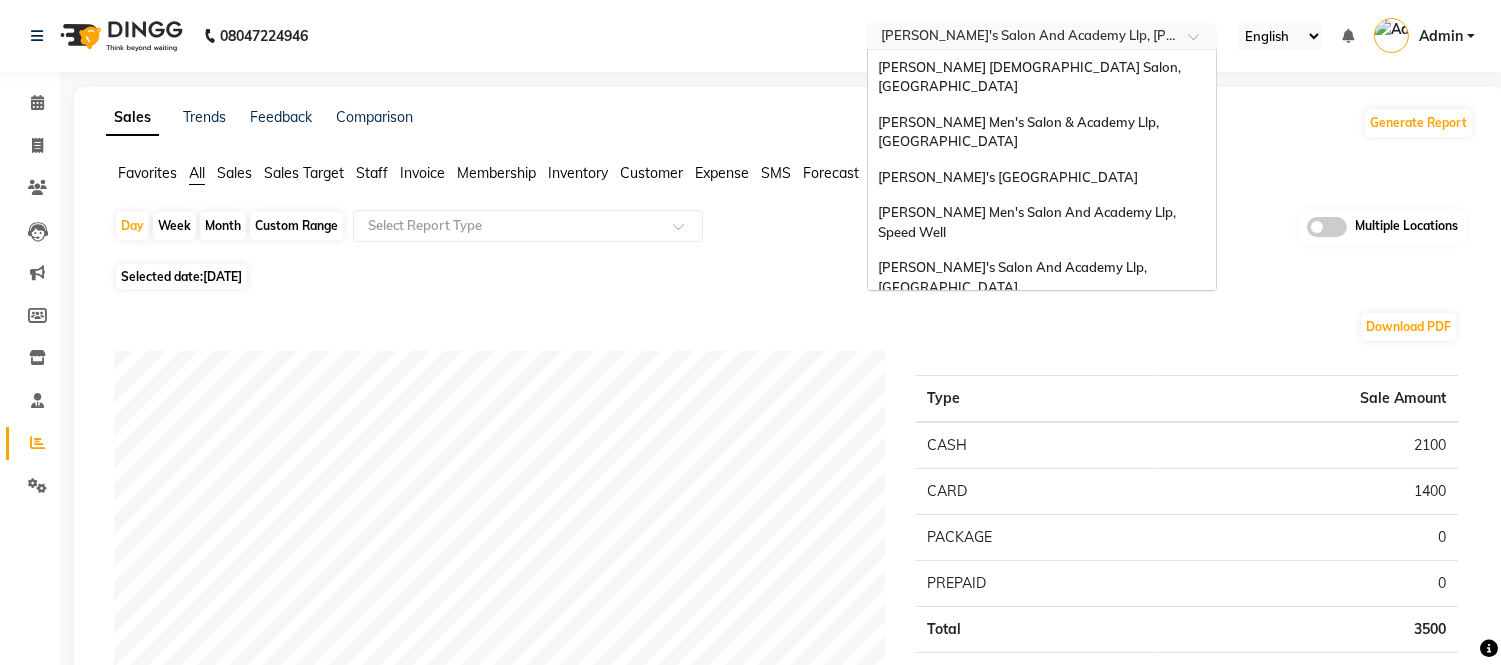 scroll, scrollTop: 86, scrollLeft: 0, axis: vertical 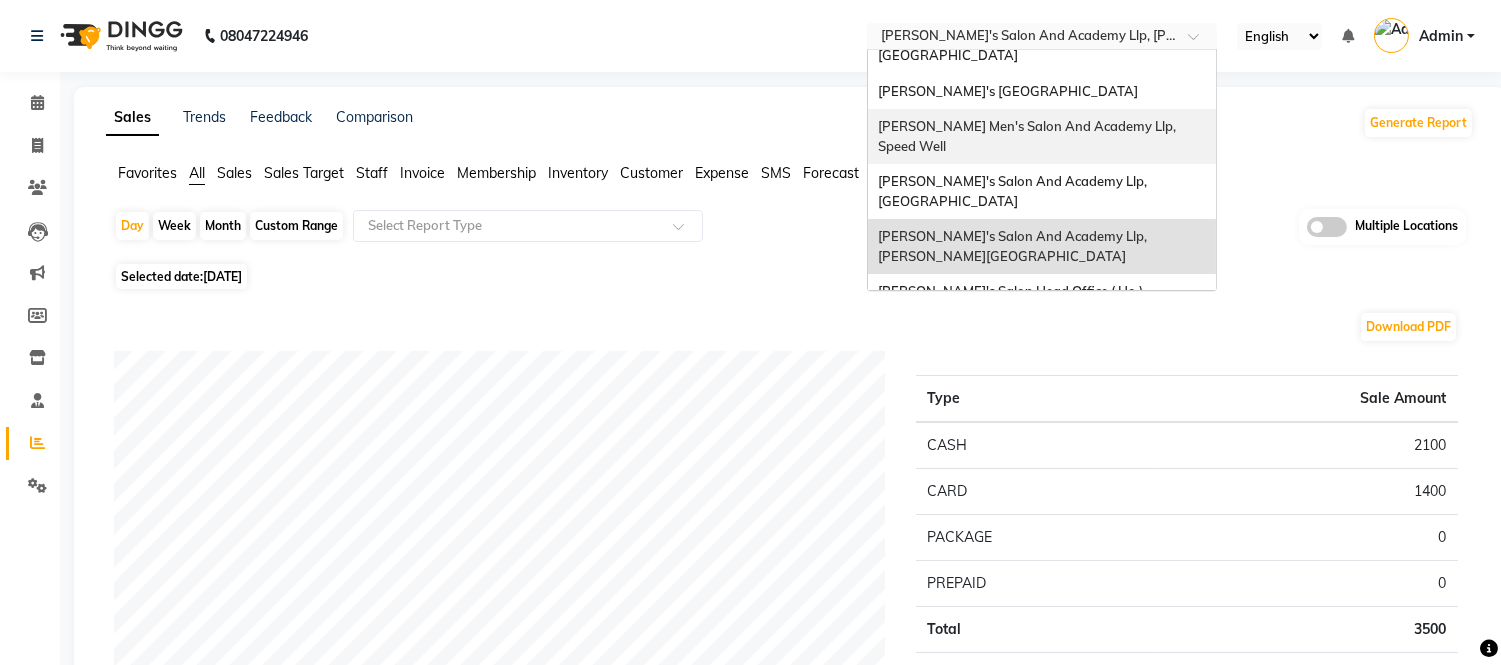 click on "Sandy Men's Salon And Academy Llp, Speed Well" at bounding box center [1042, 136] 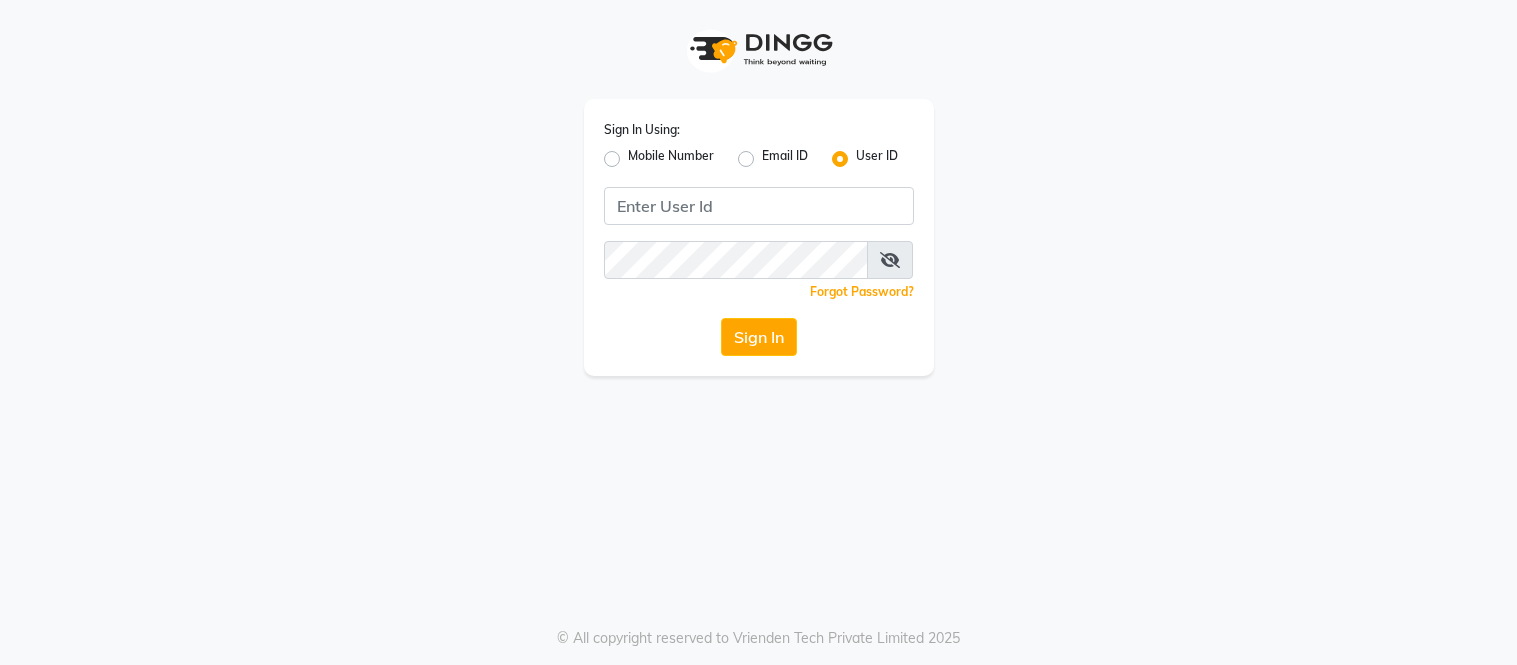 scroll, scrollTop: 0, scrollLeft: 0, axis: both 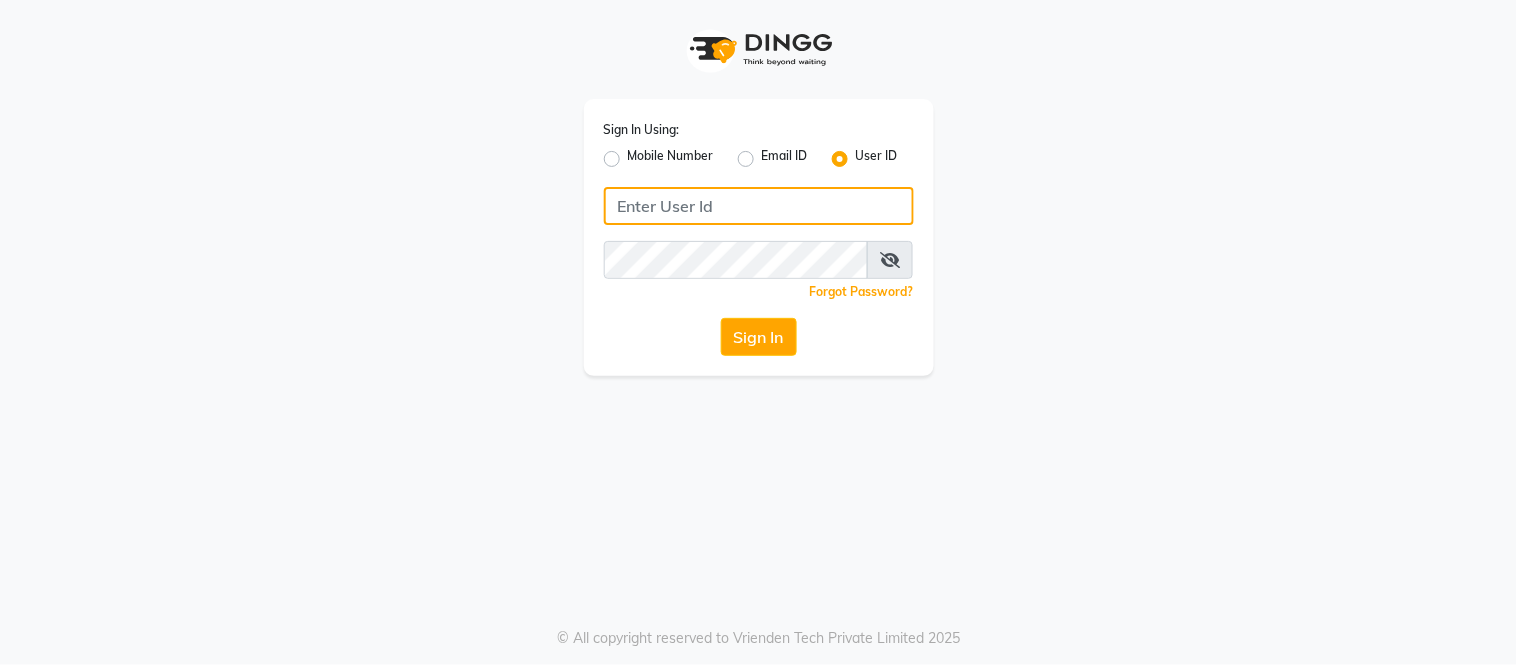 click 